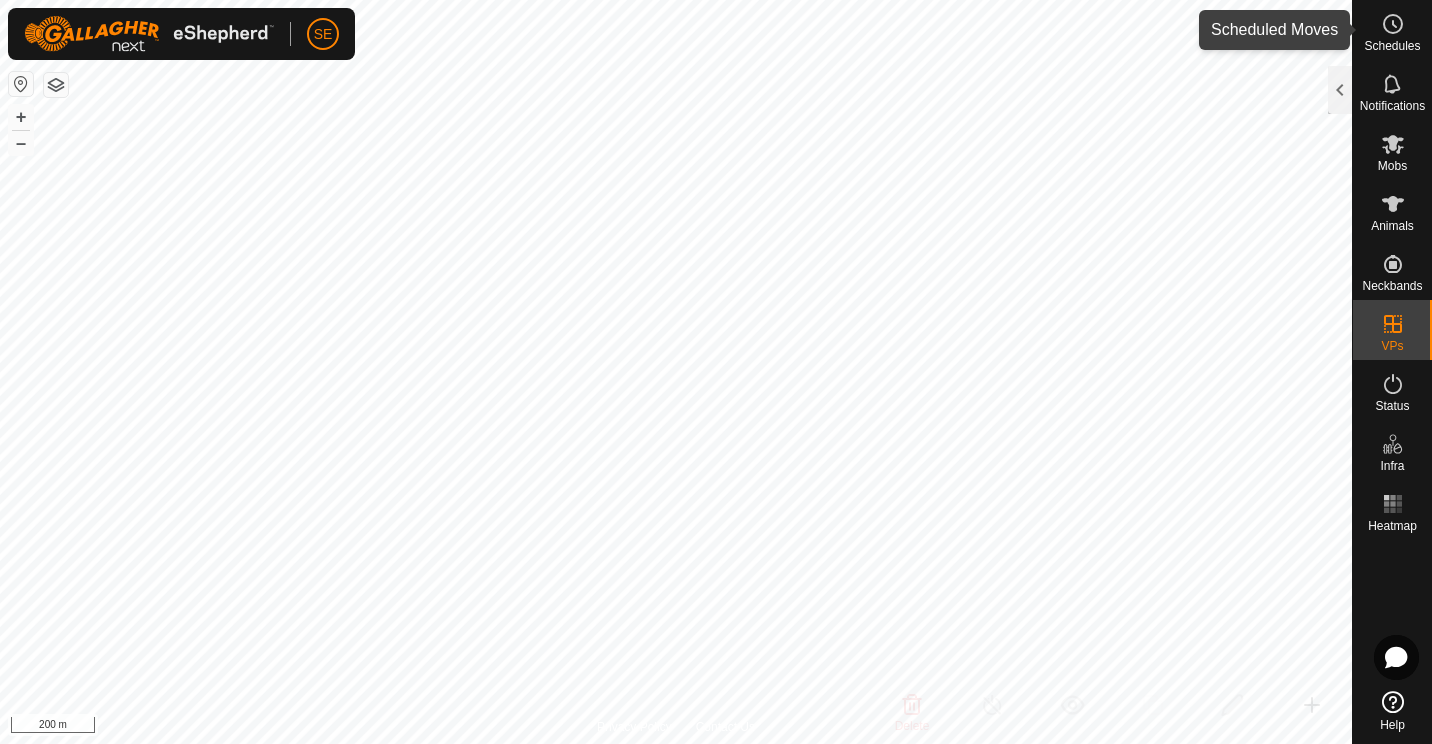scroll, scrollTop: 0, scrollLeft: 0, axis: both 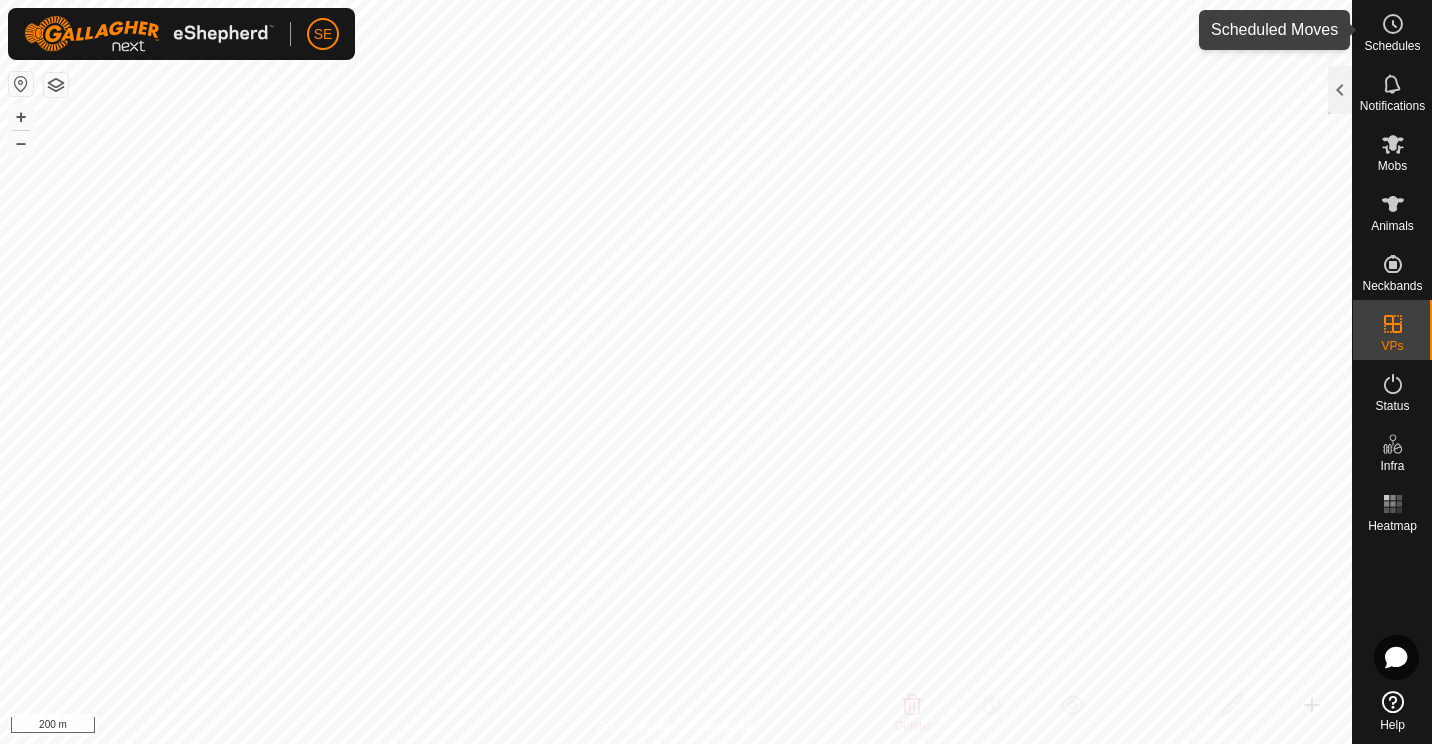 click 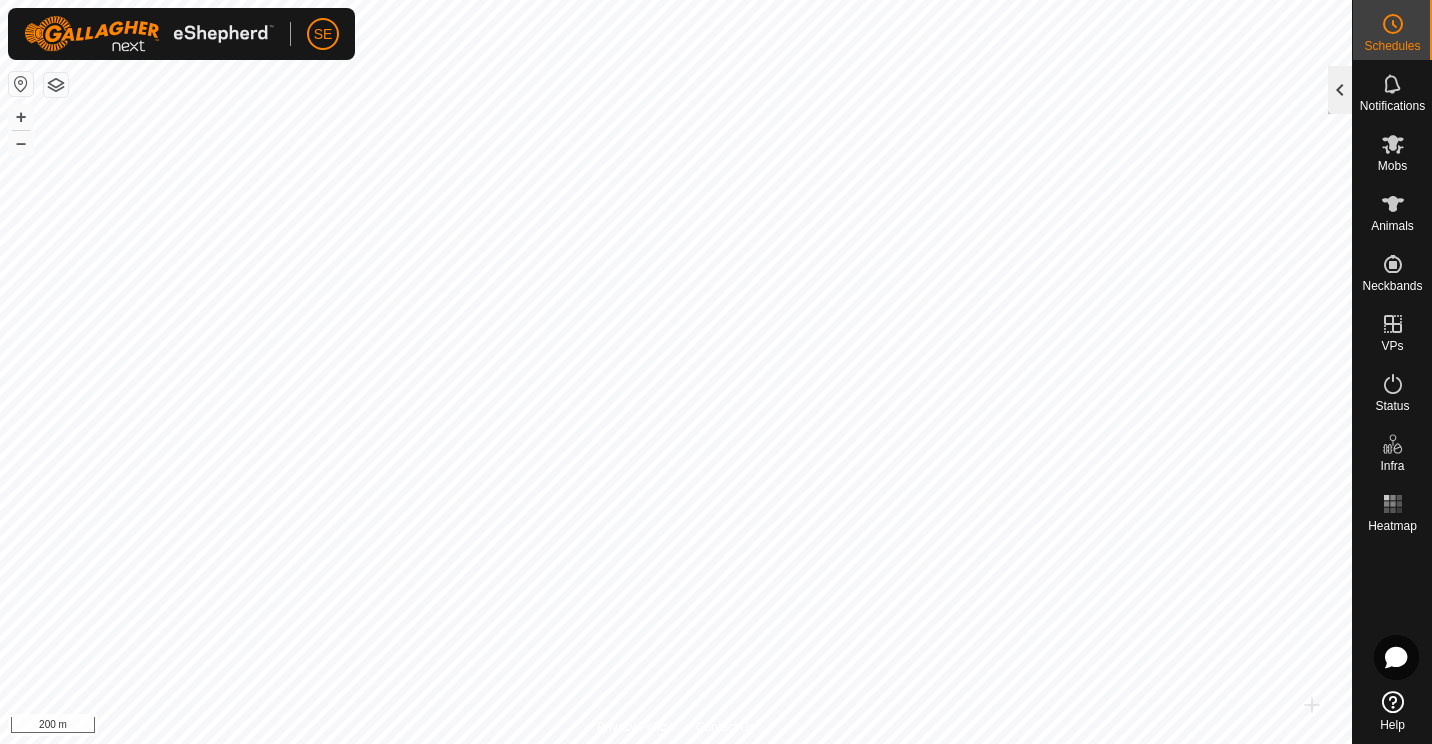 click 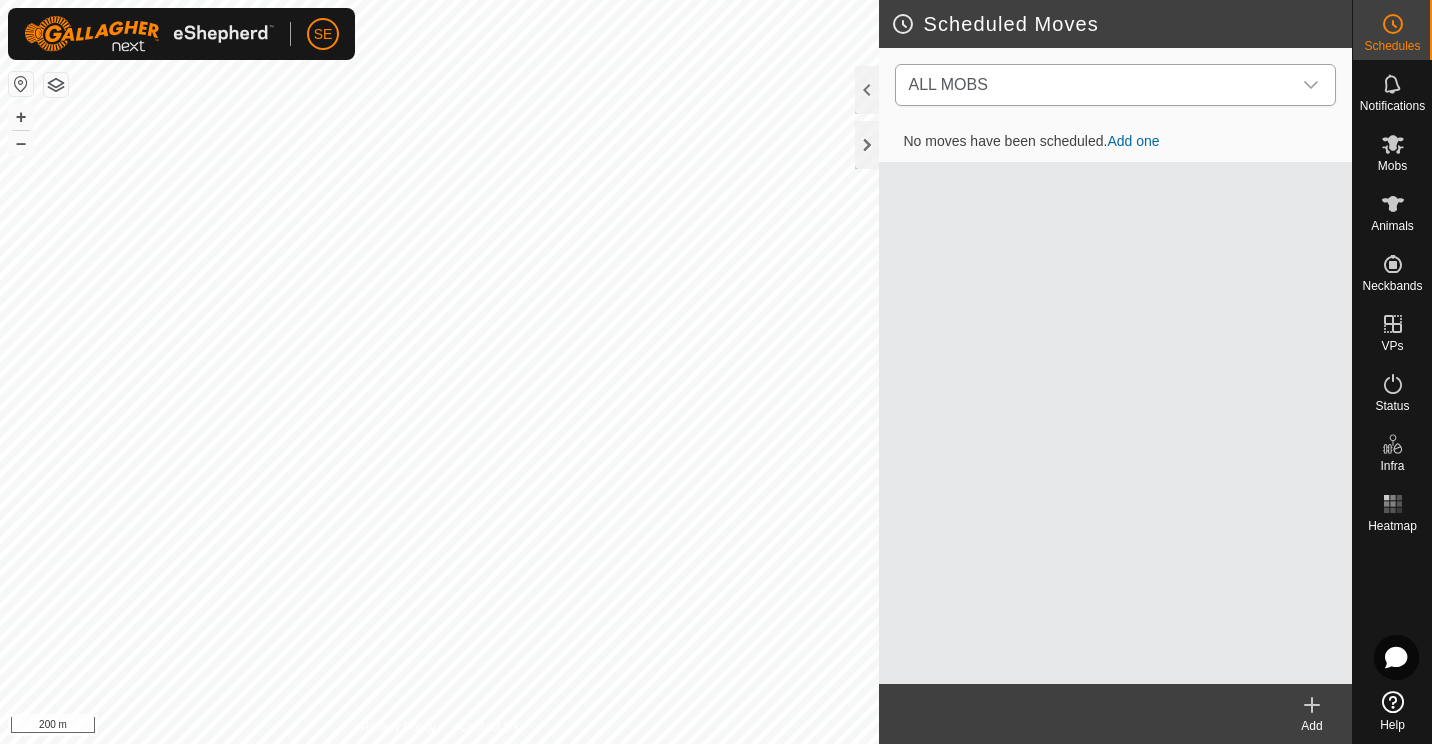 click 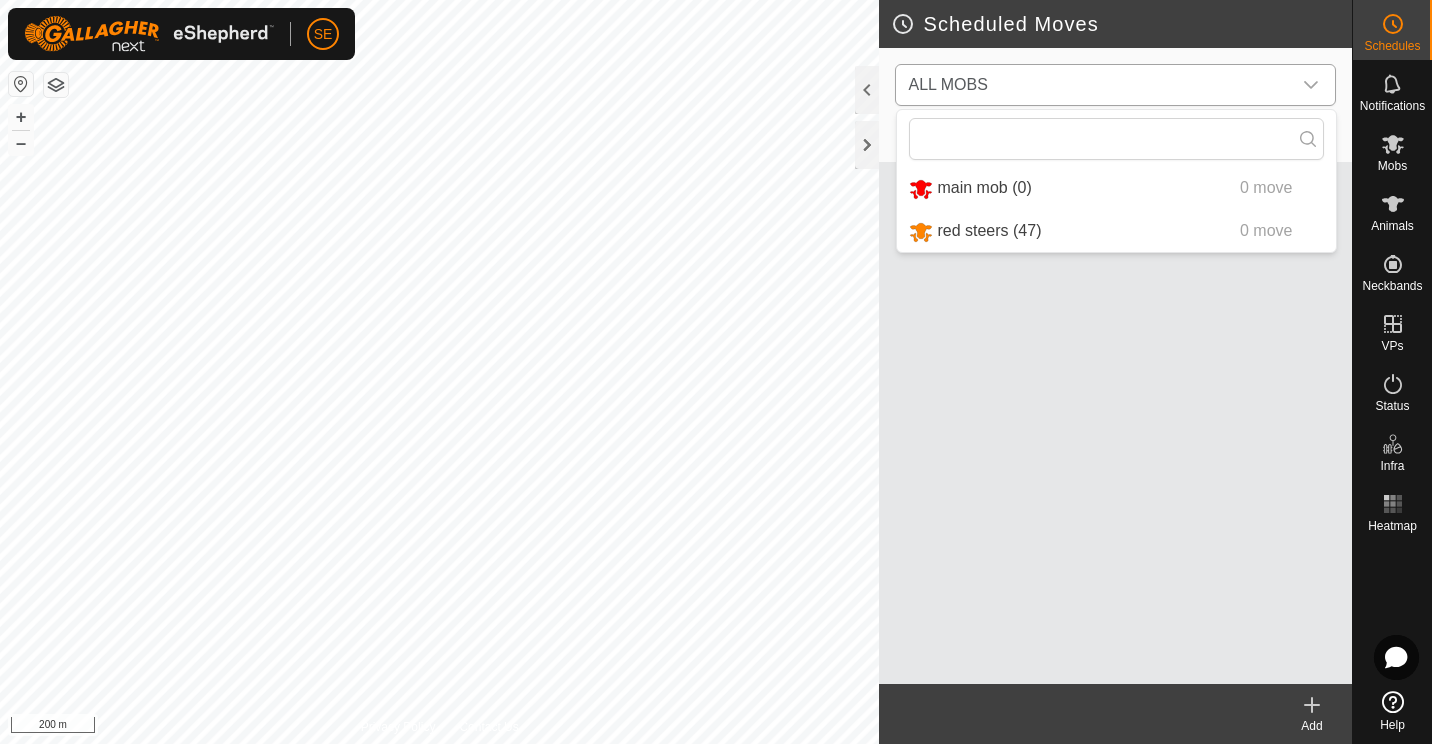 click on "red steers ([NUMBER]) 0 move" at bounding box center (1116, 231) 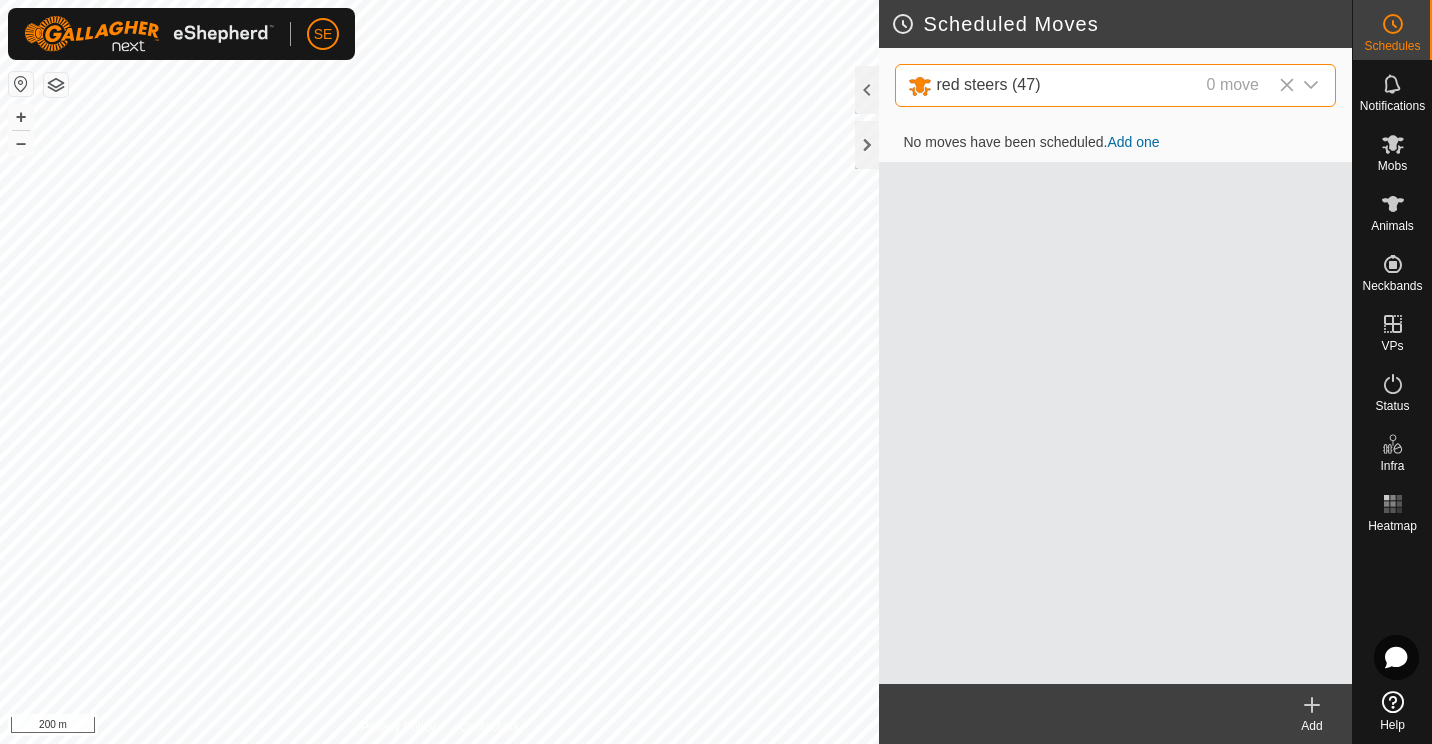 click on "Add one" at bounding box center [1133, 142] 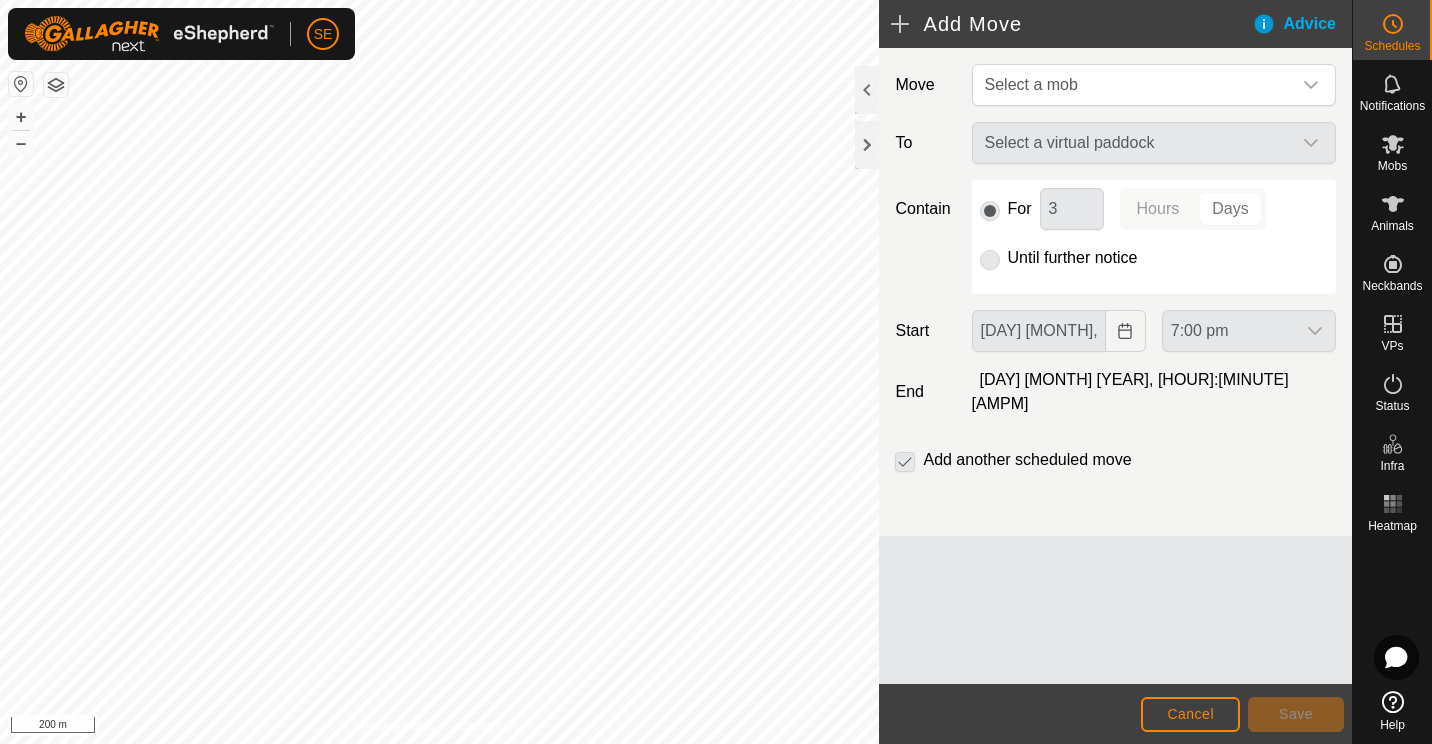 click on "Select a virtual paddock" 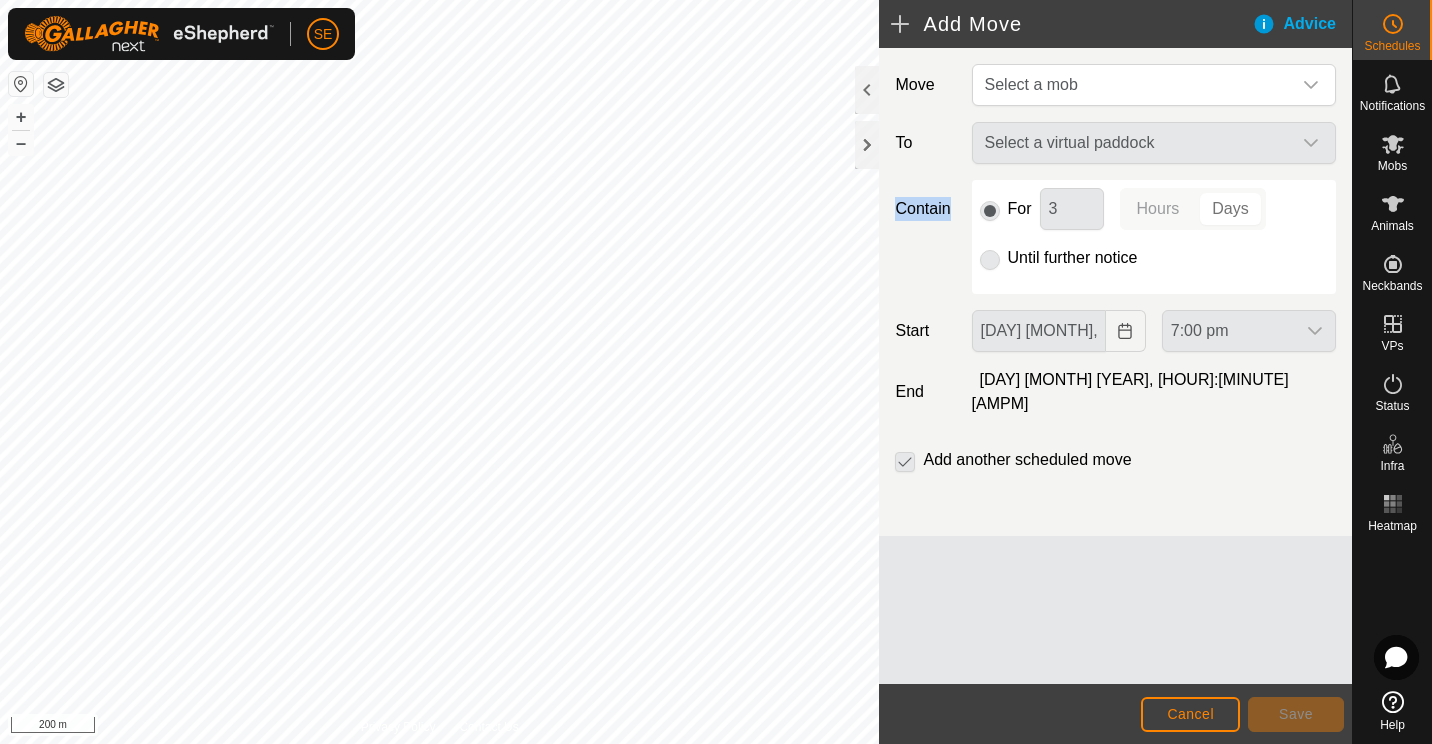 click on "Select a virtual paddock" 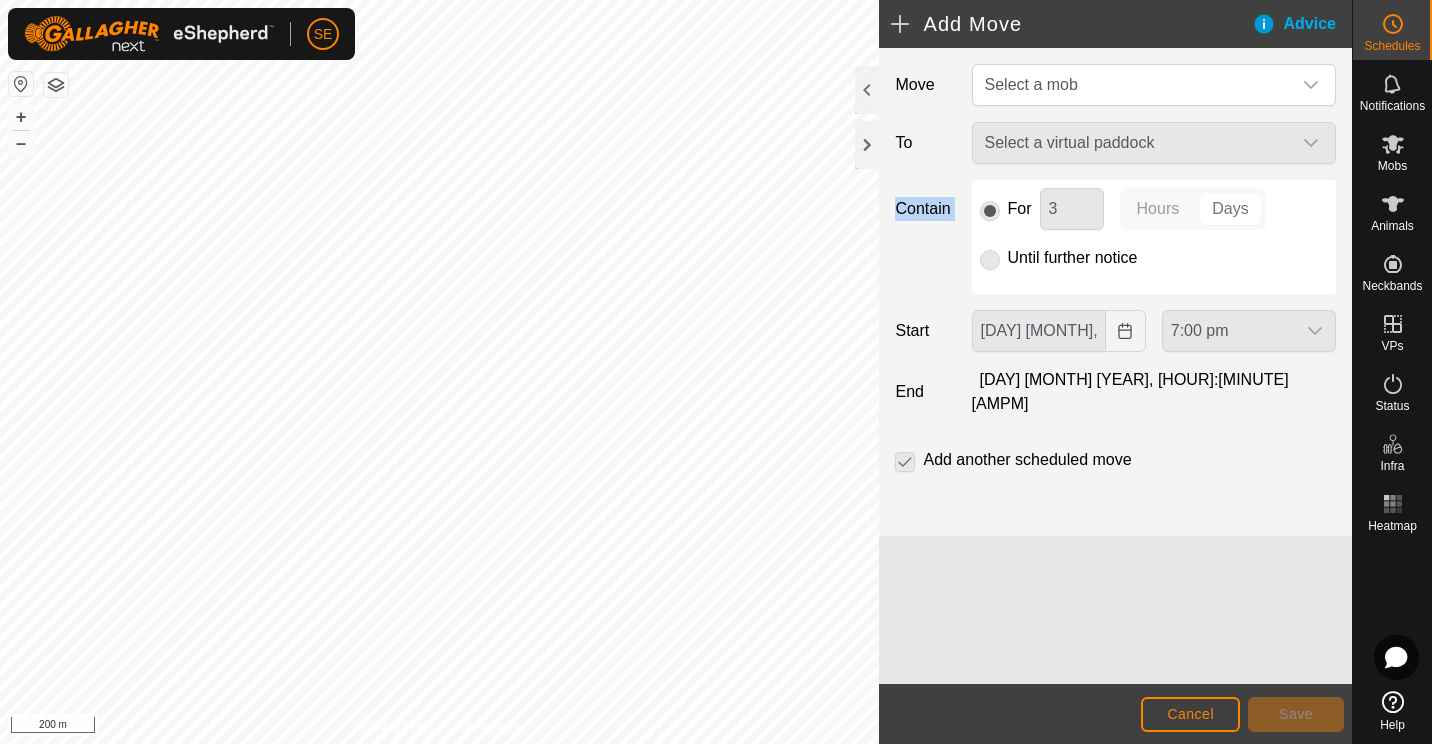 click on "Select a virtual paddock" 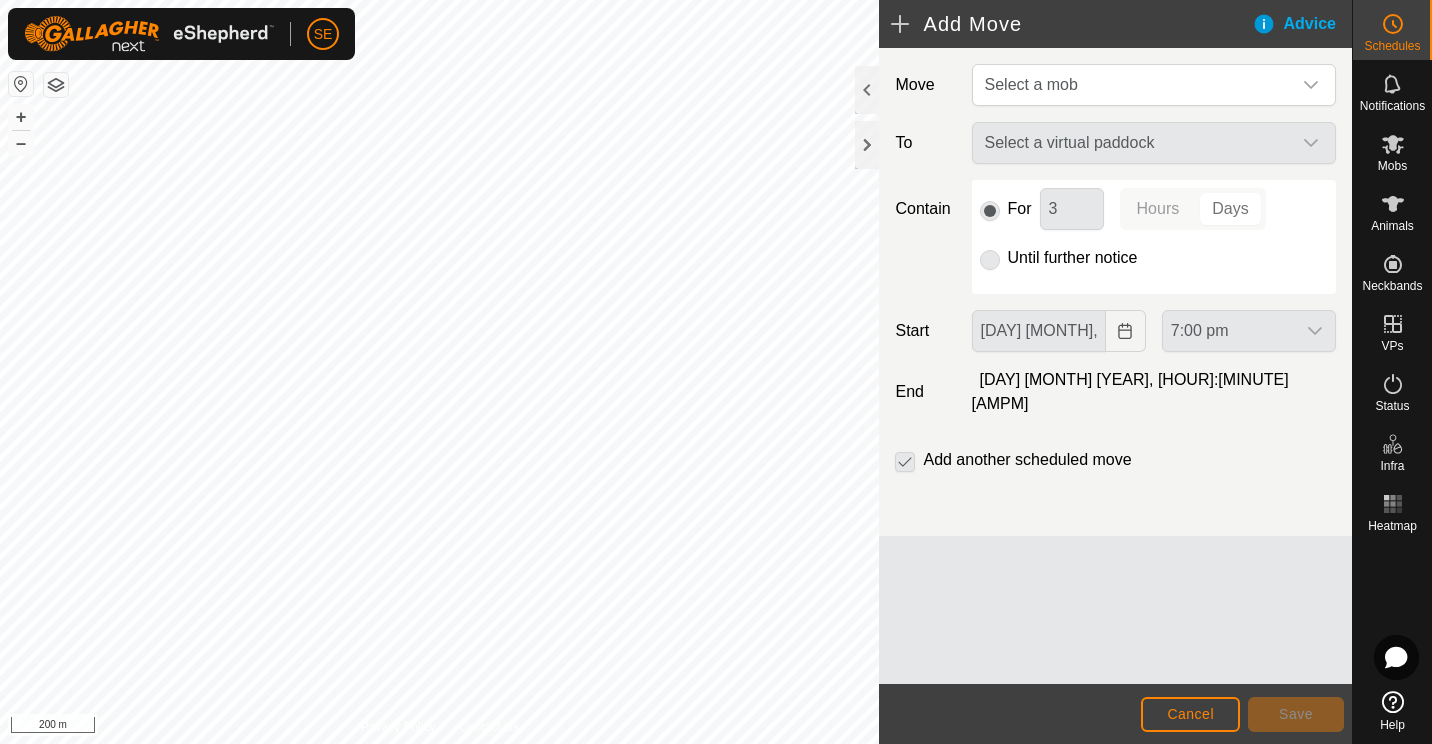 click on "Select a virtual paddock" 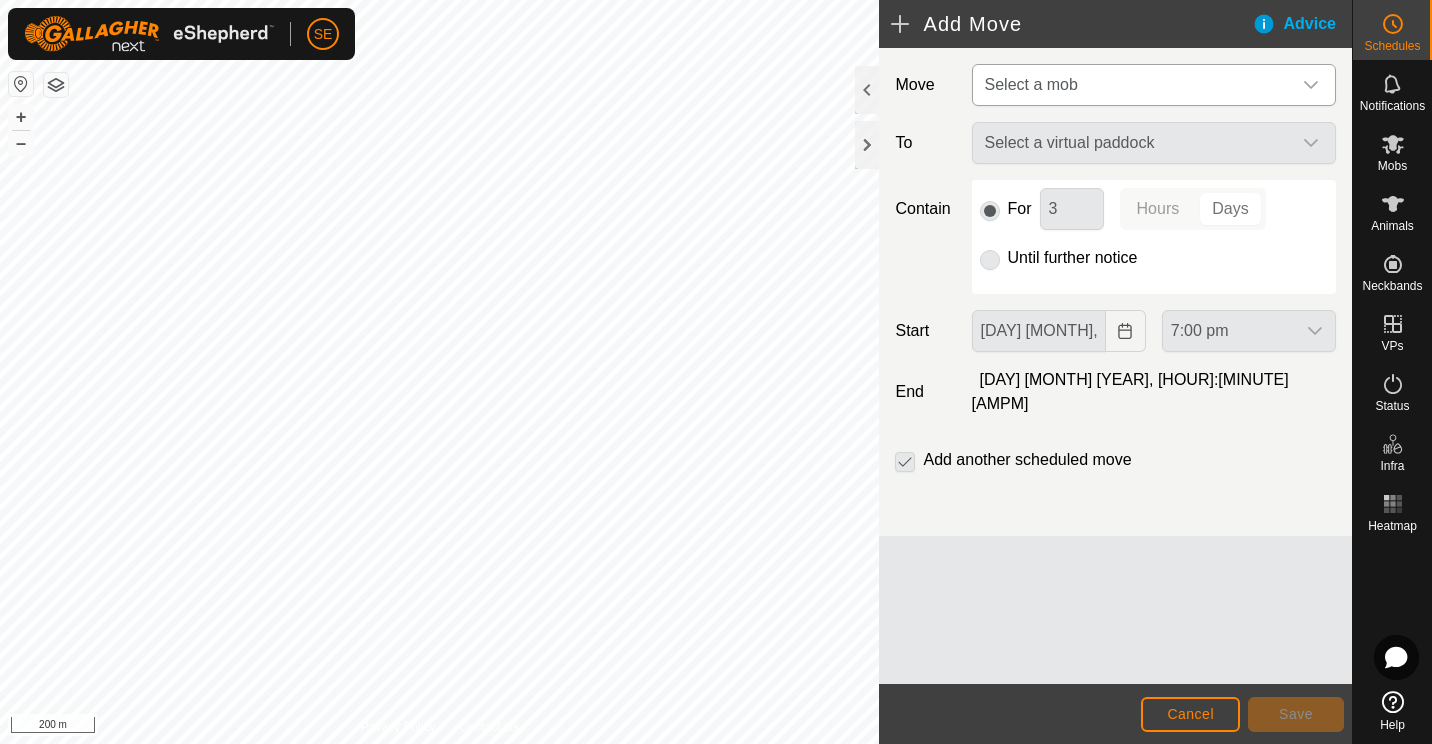click 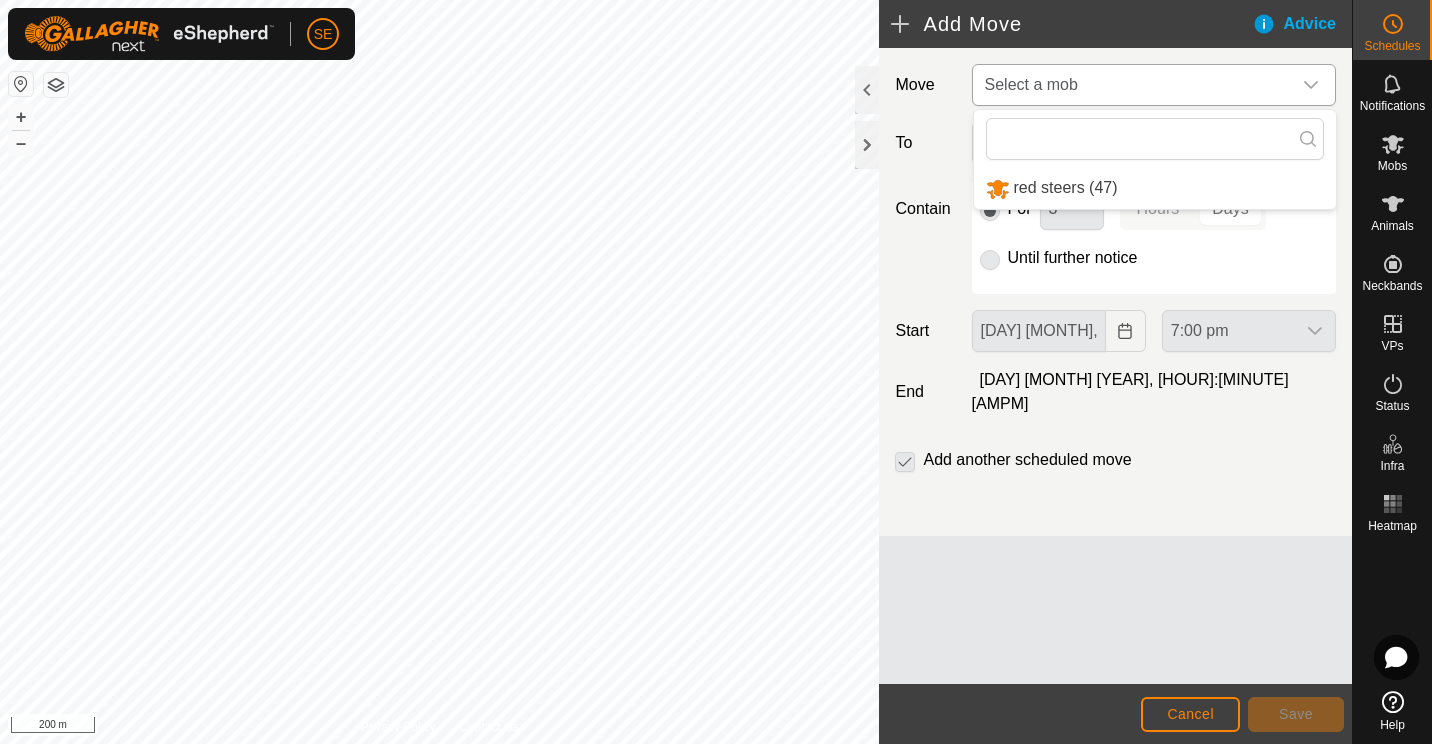 click on "red steers (47)" at bounding box center [1155, 188] 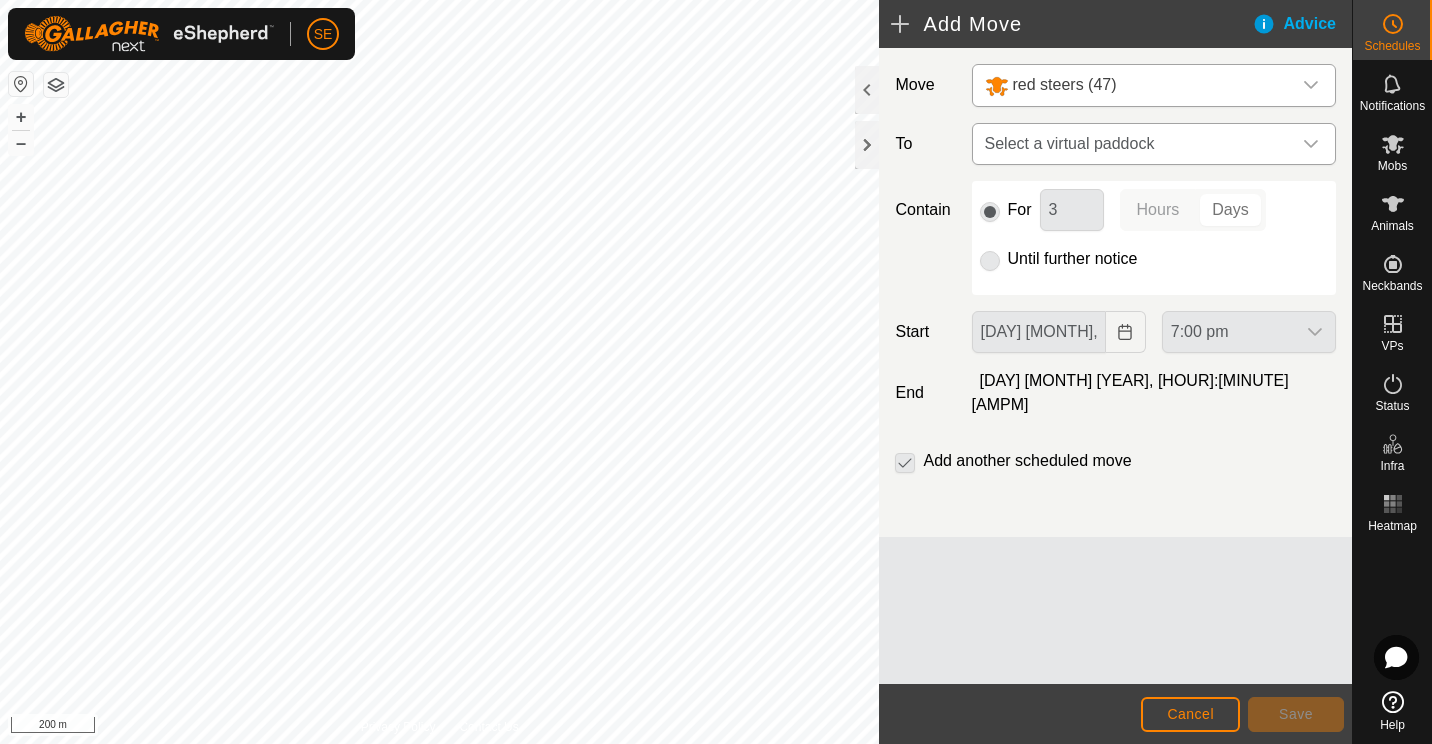 click 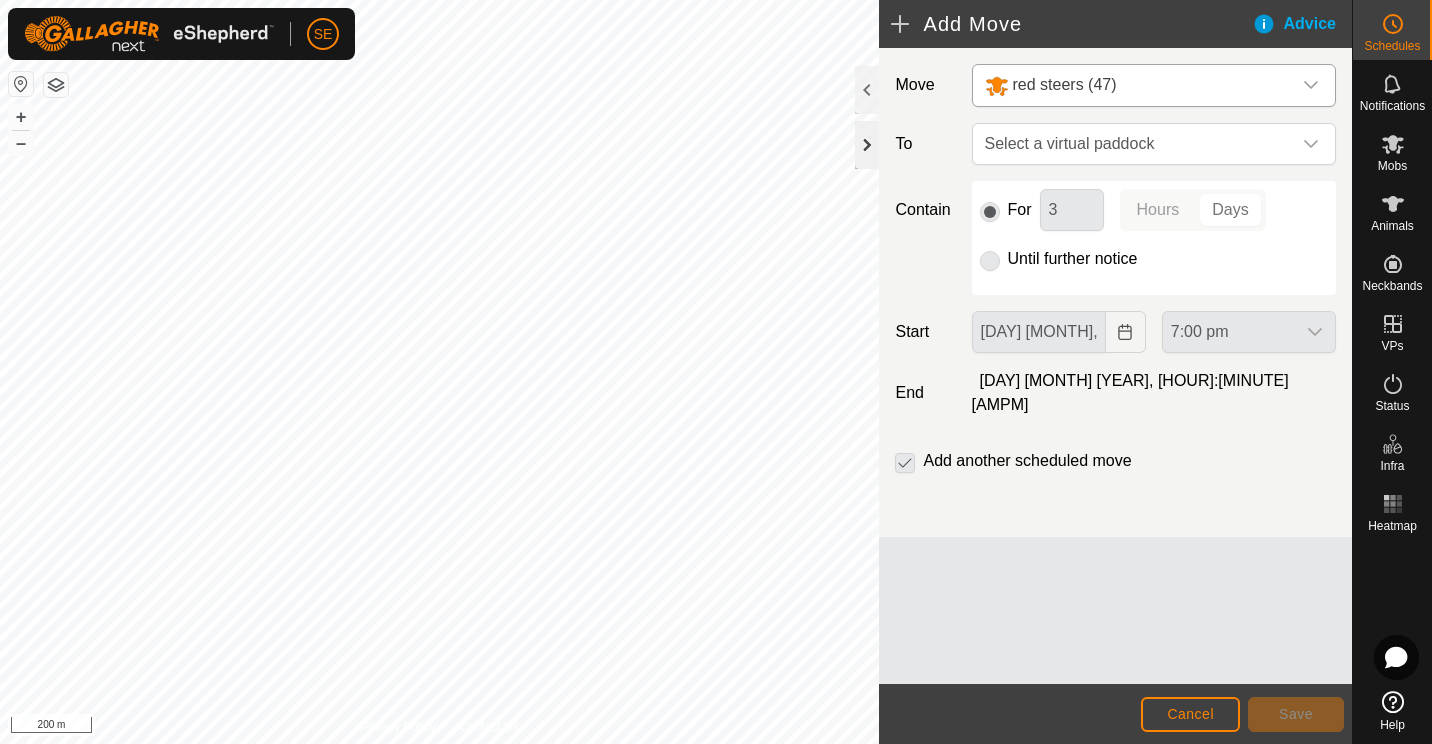 click 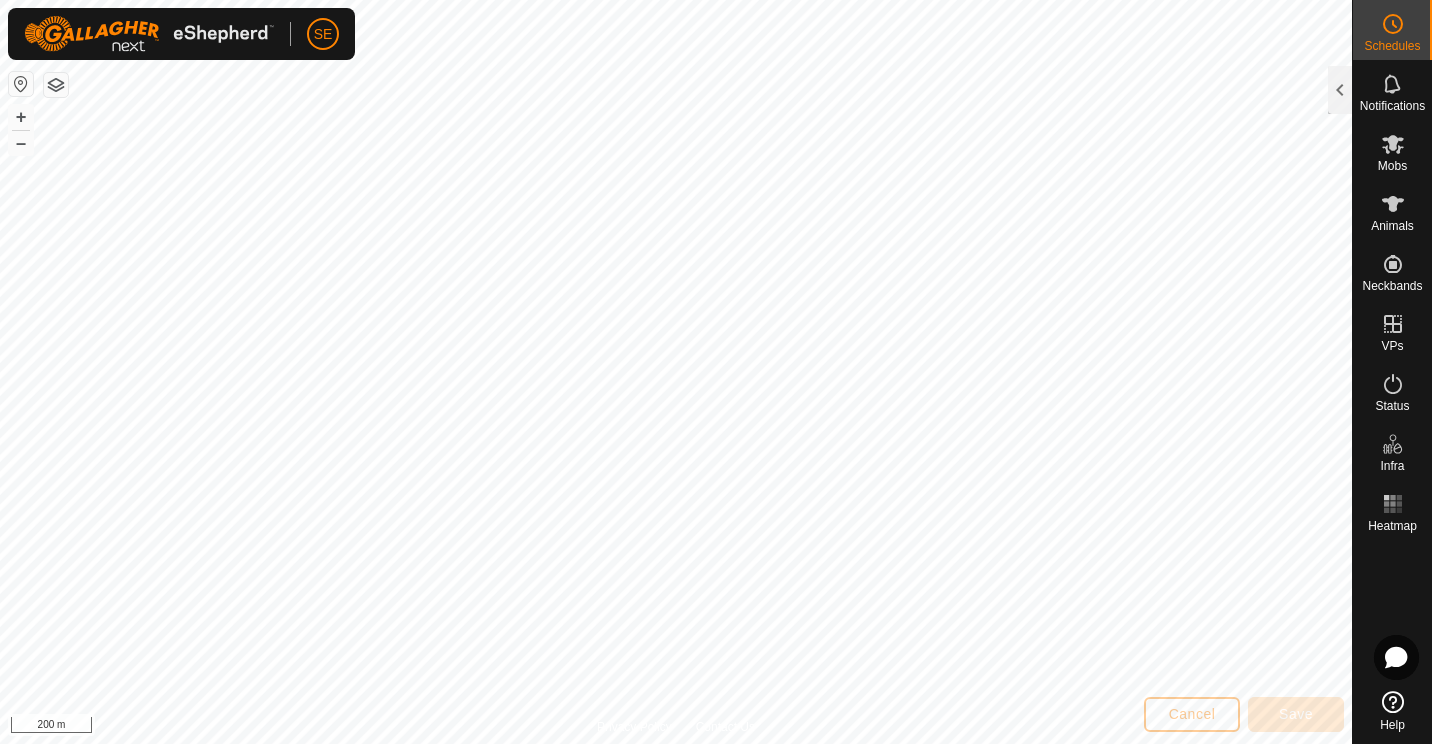 click 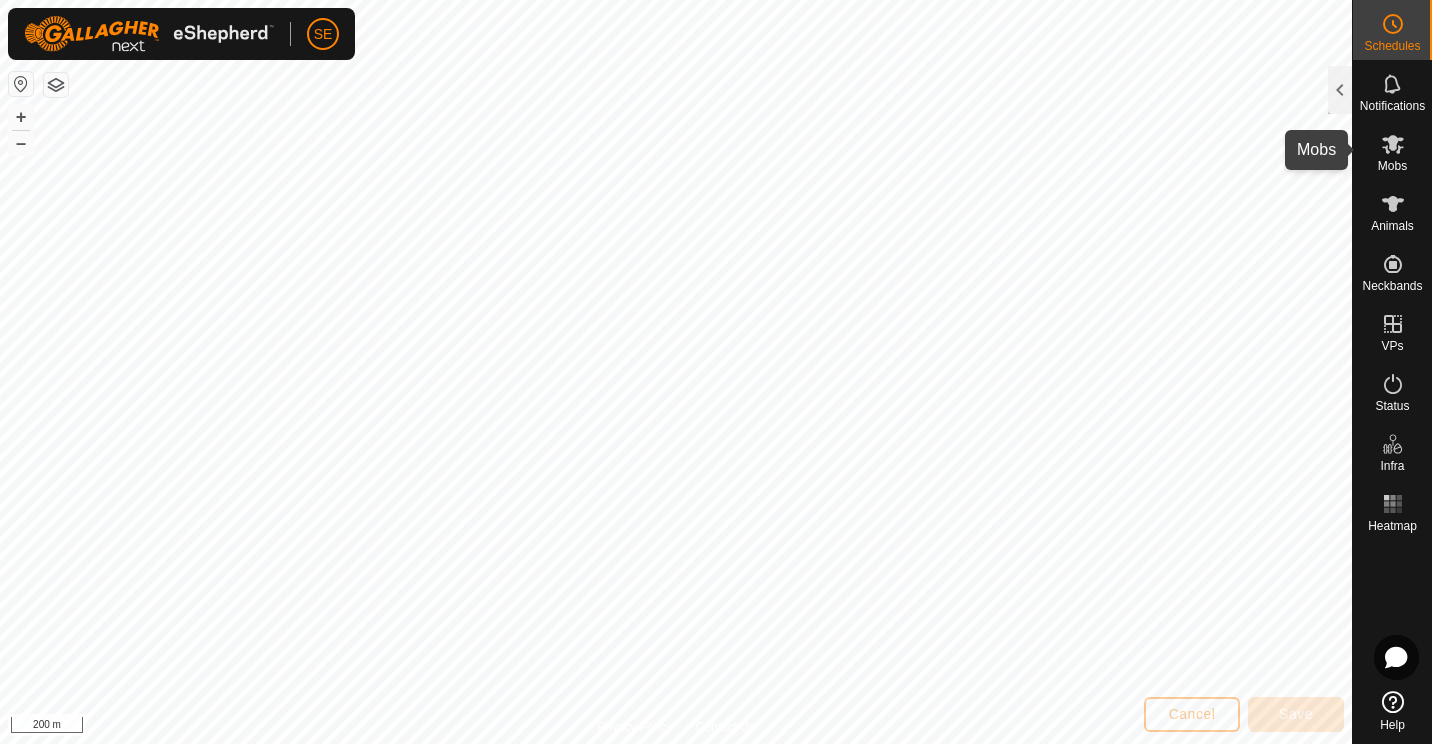 click 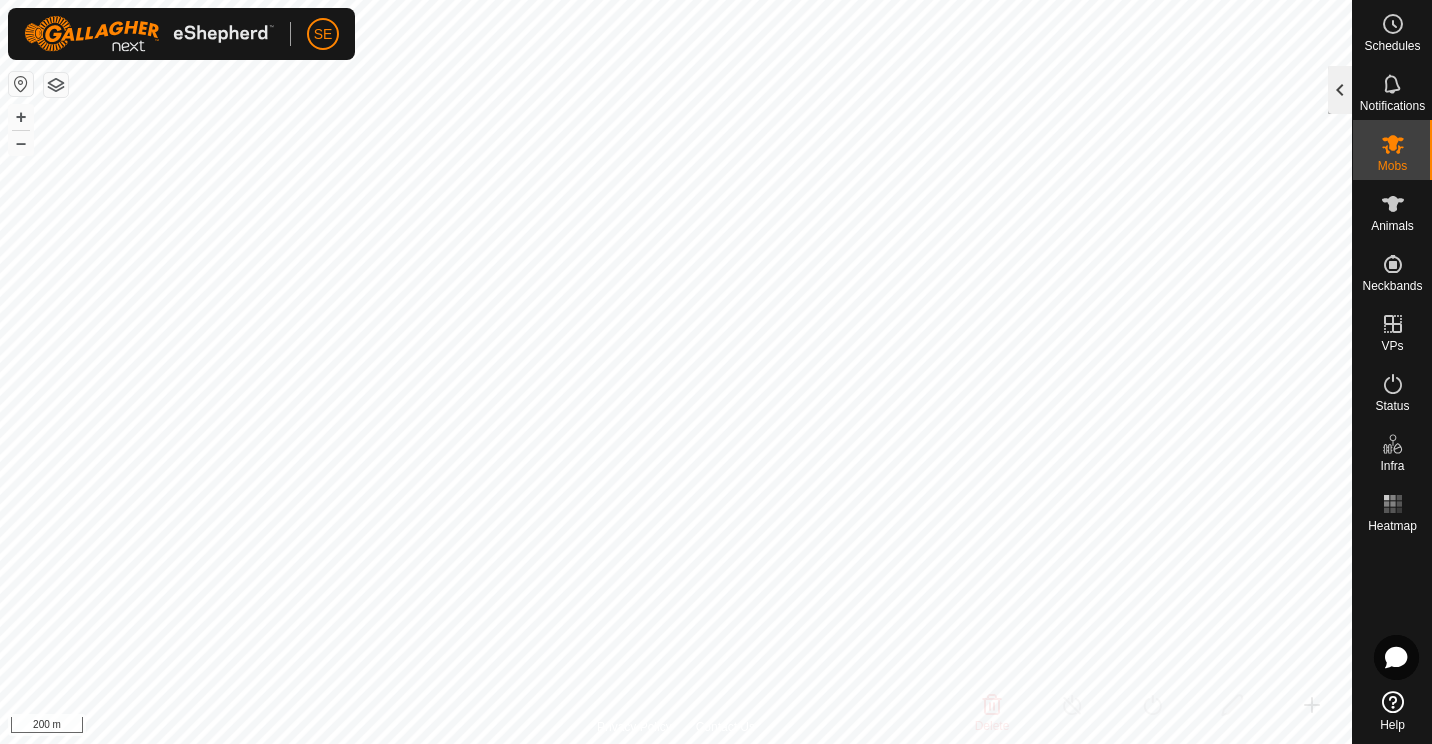 click 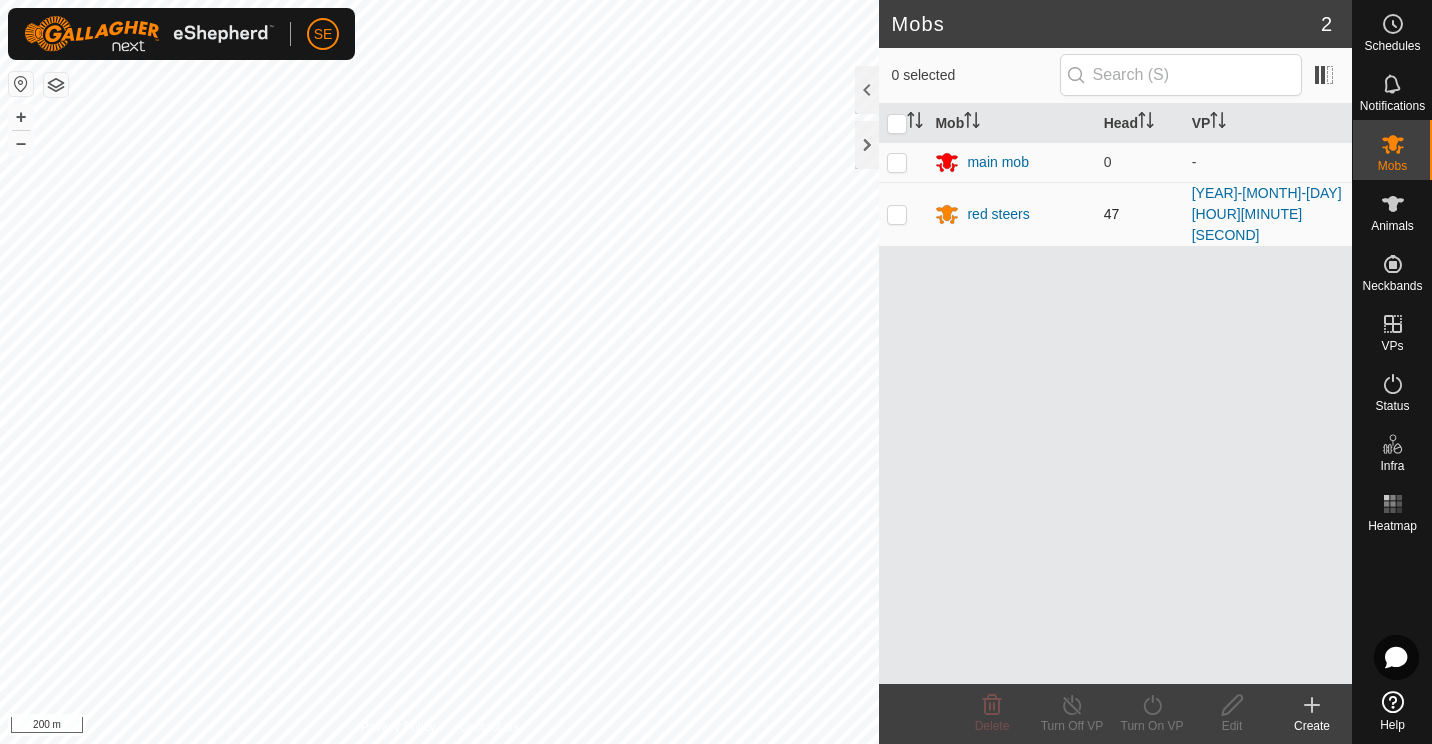 click on "47" at bounding box center [1112, 214] 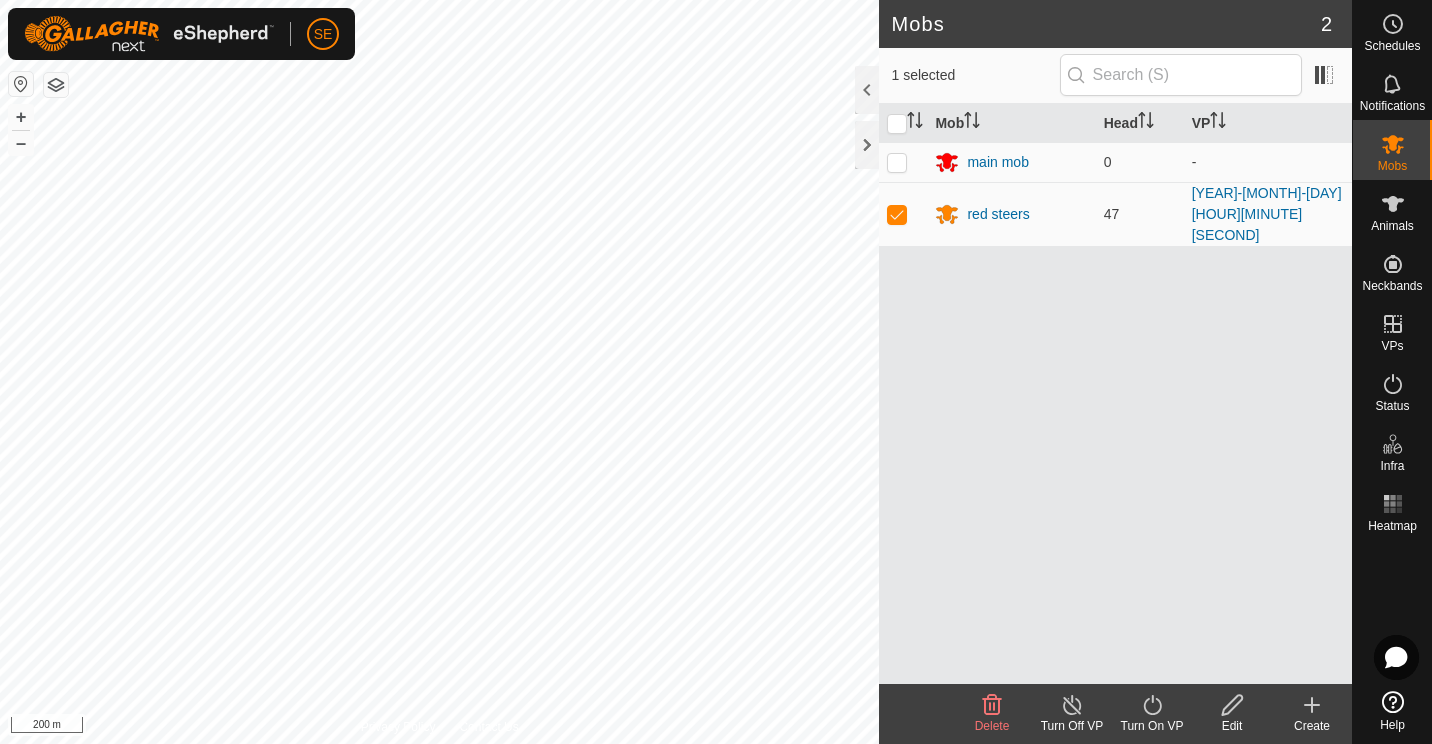 click 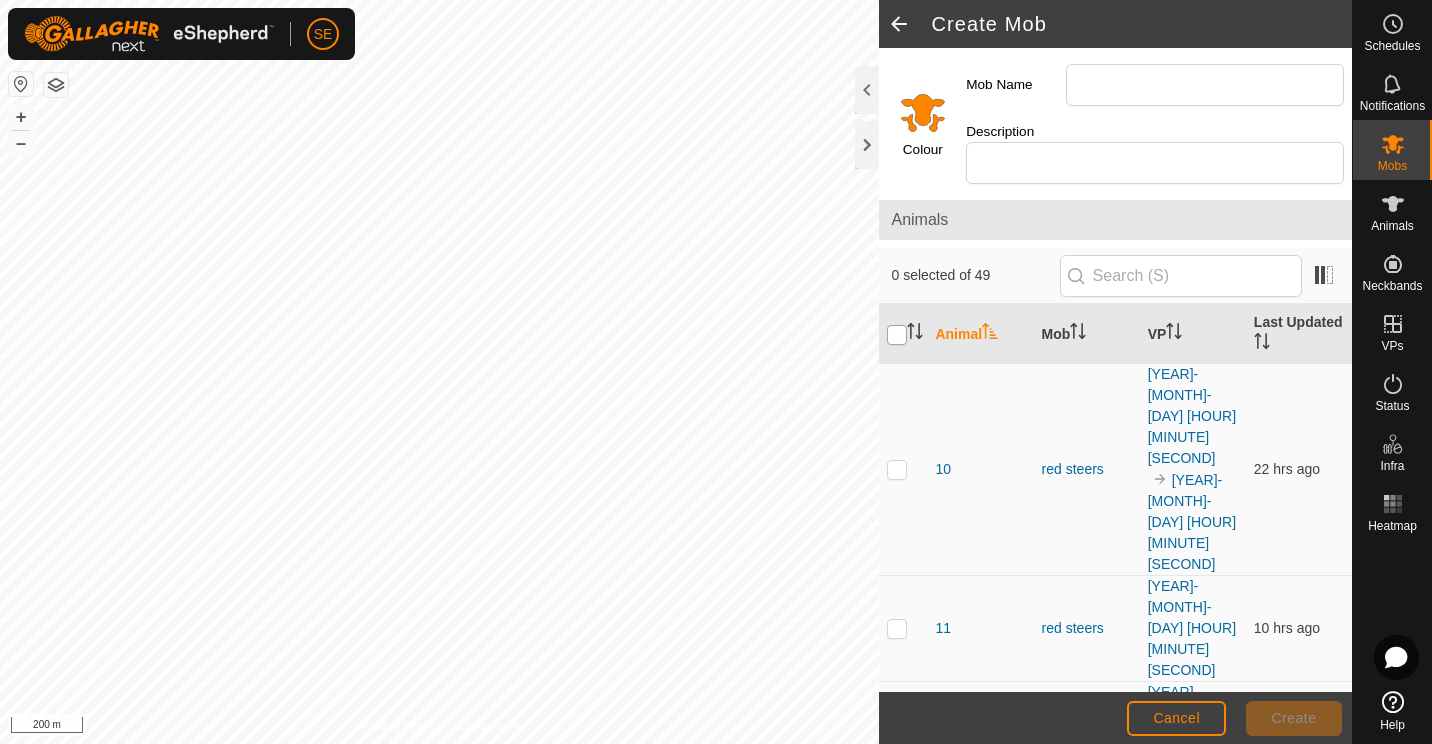 click at bounding box center [897, 335] 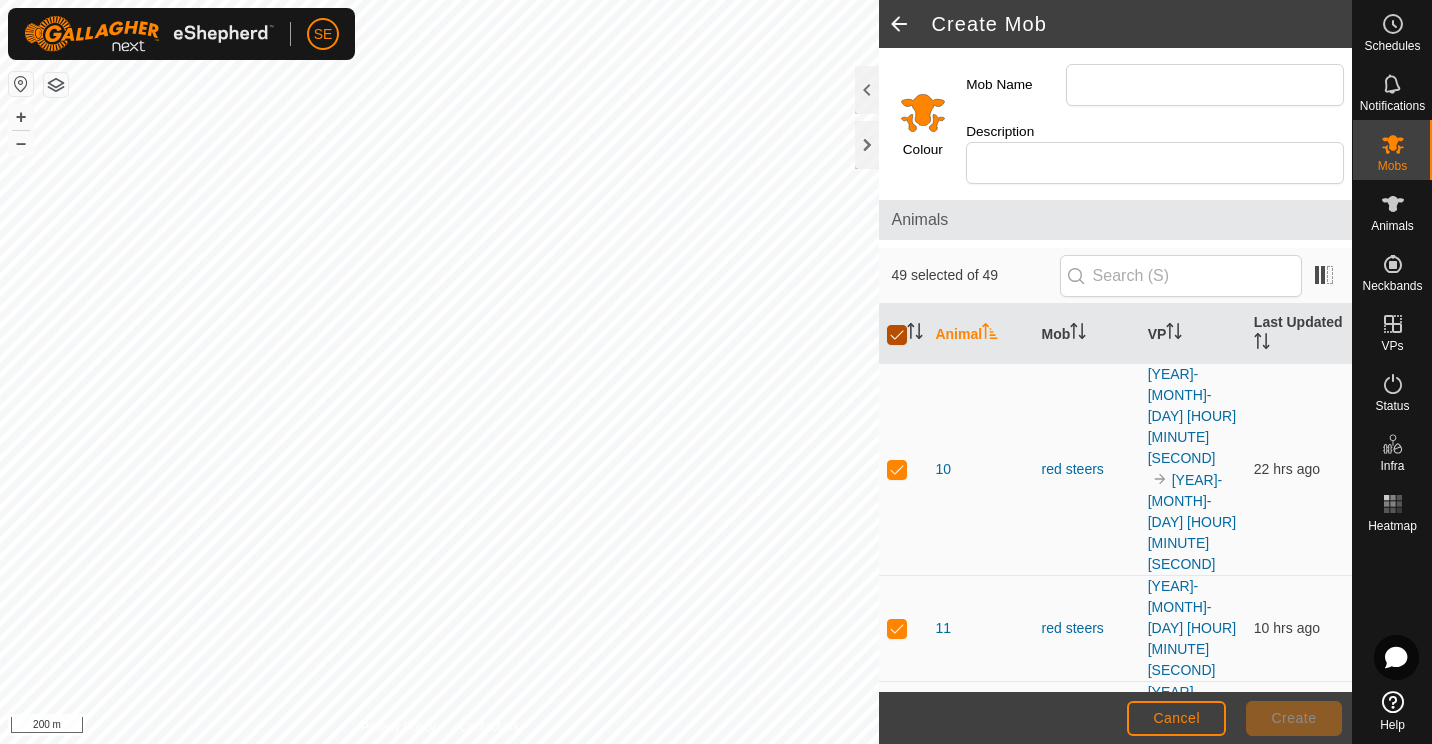 click at bounding box center [897, 335] 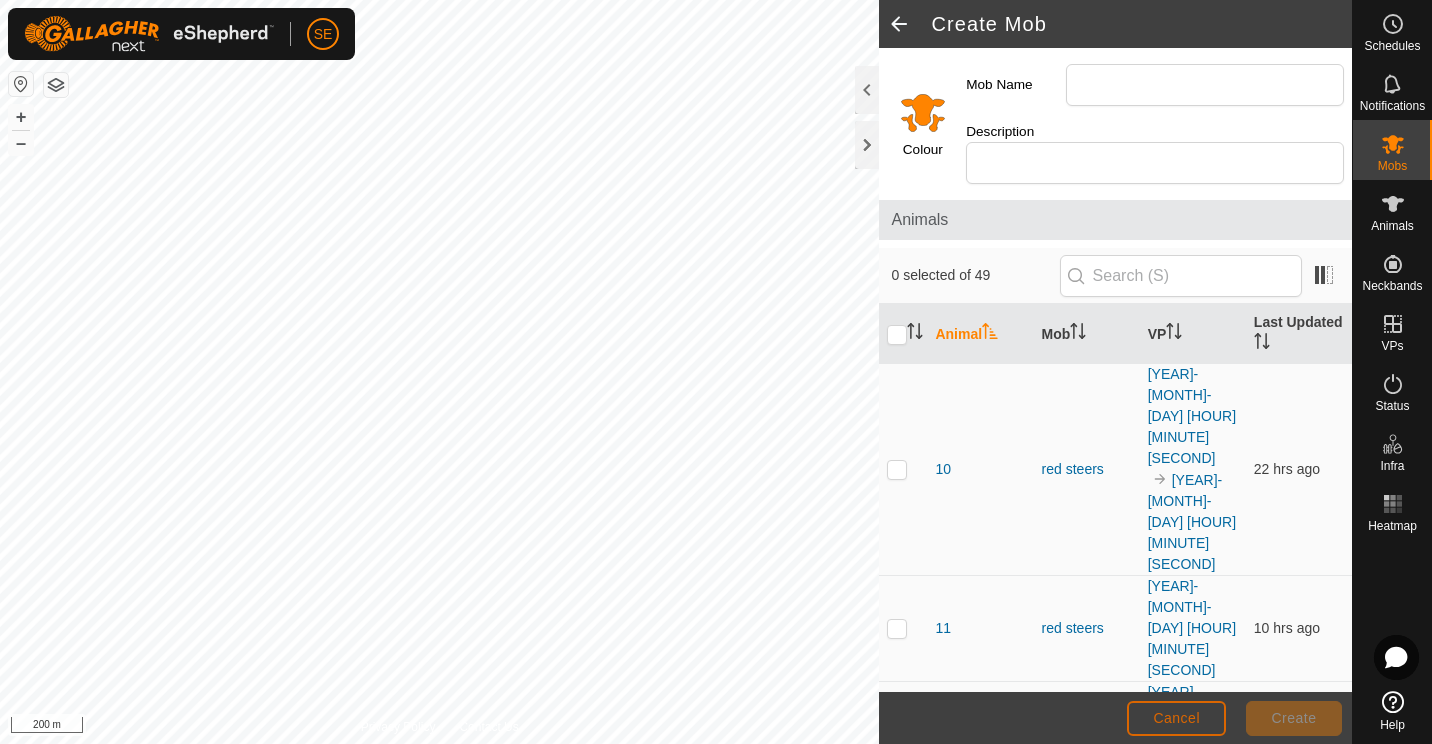 click on "Cancel" 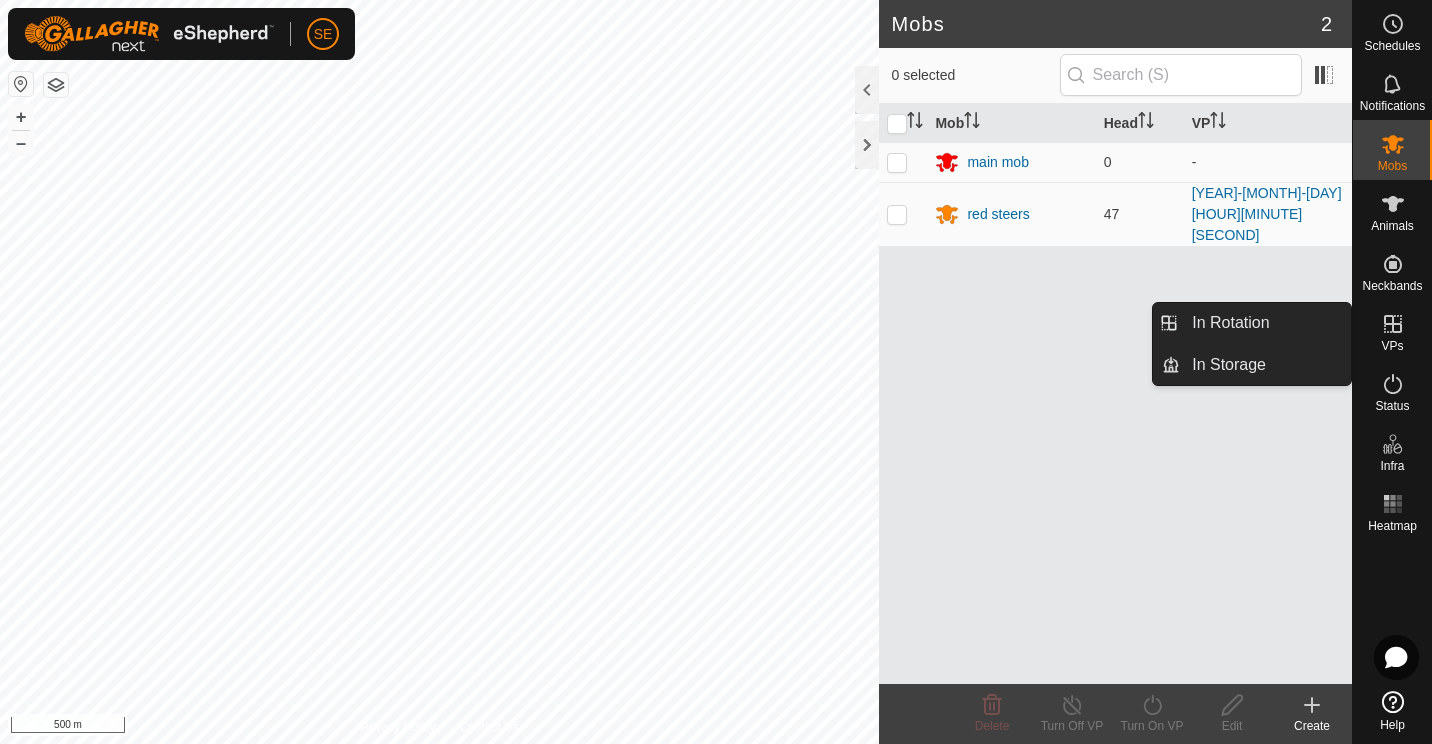 click 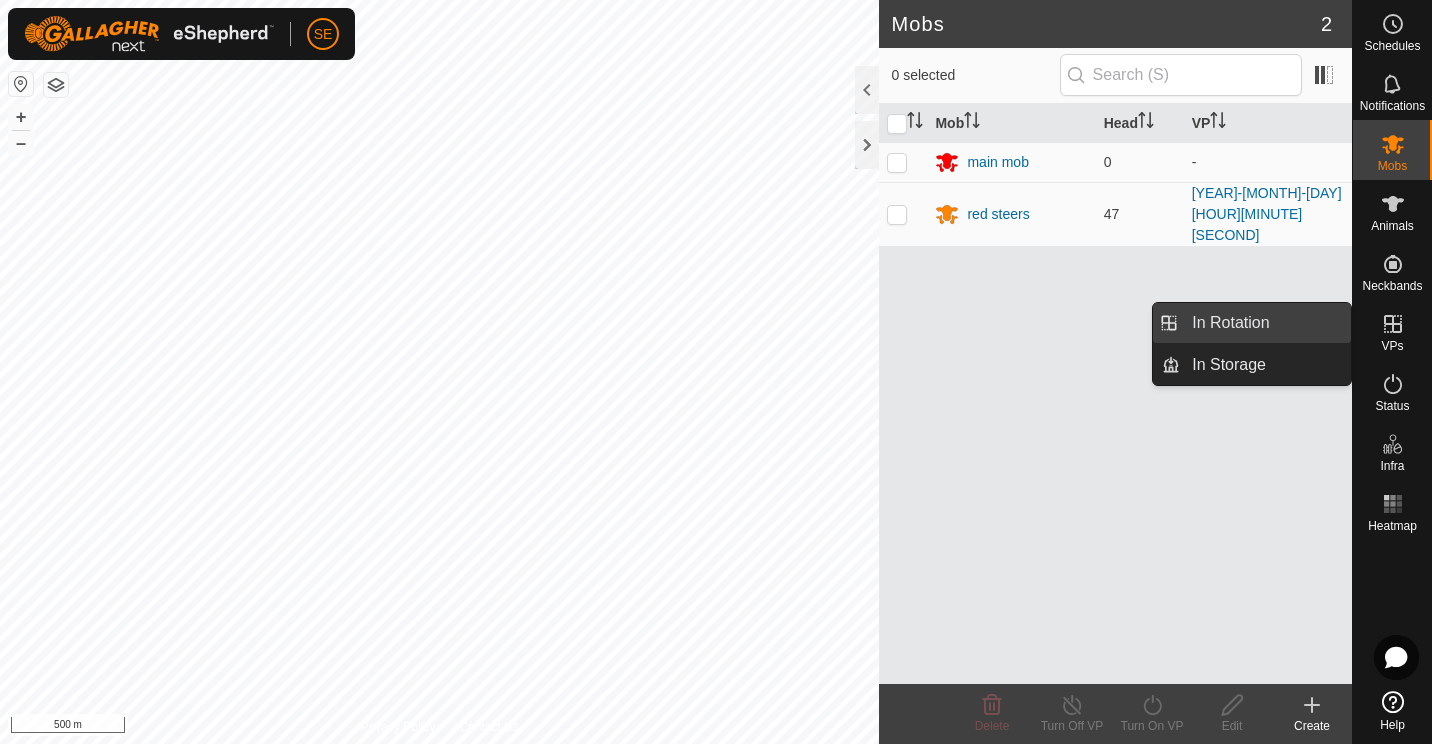 click on "In Rotation" at bounding box center (1265, 323) 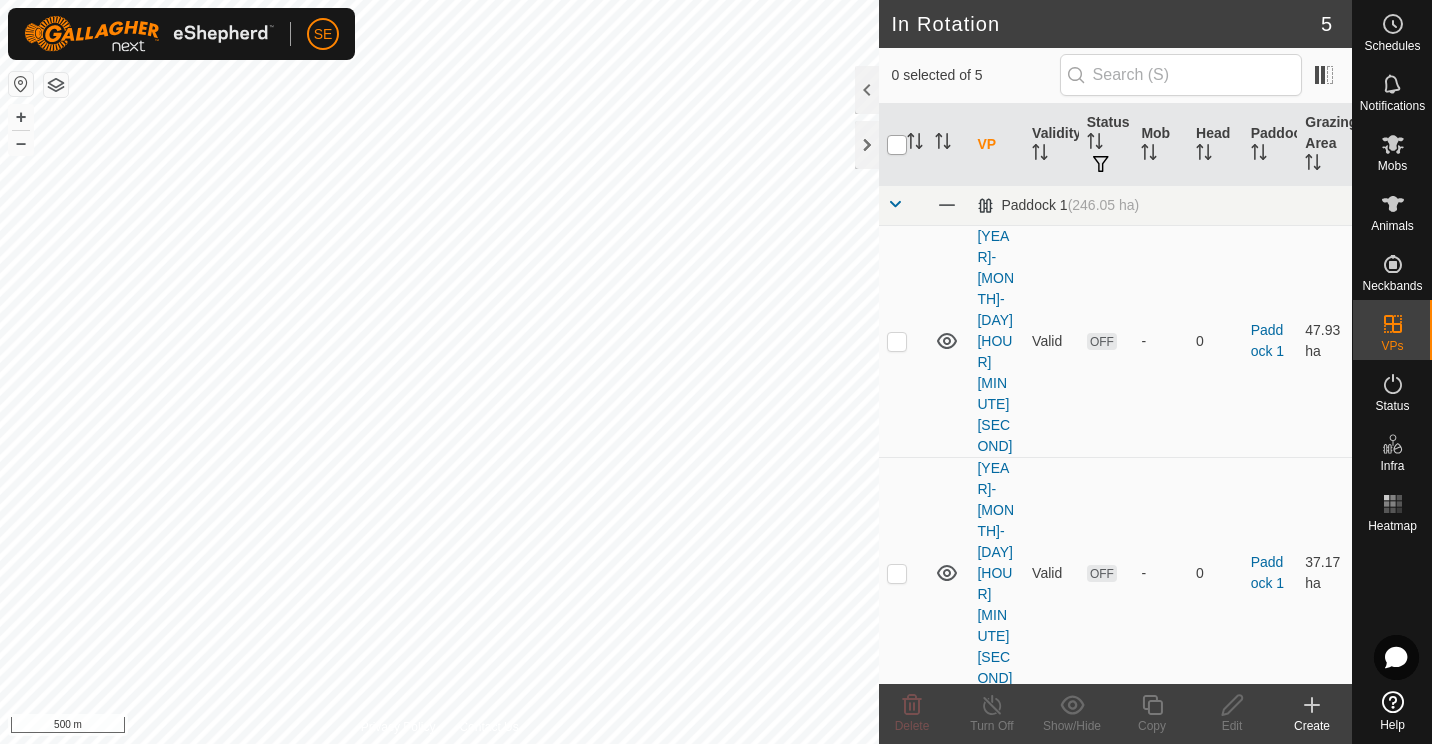 click at bounding box center [897, 145] 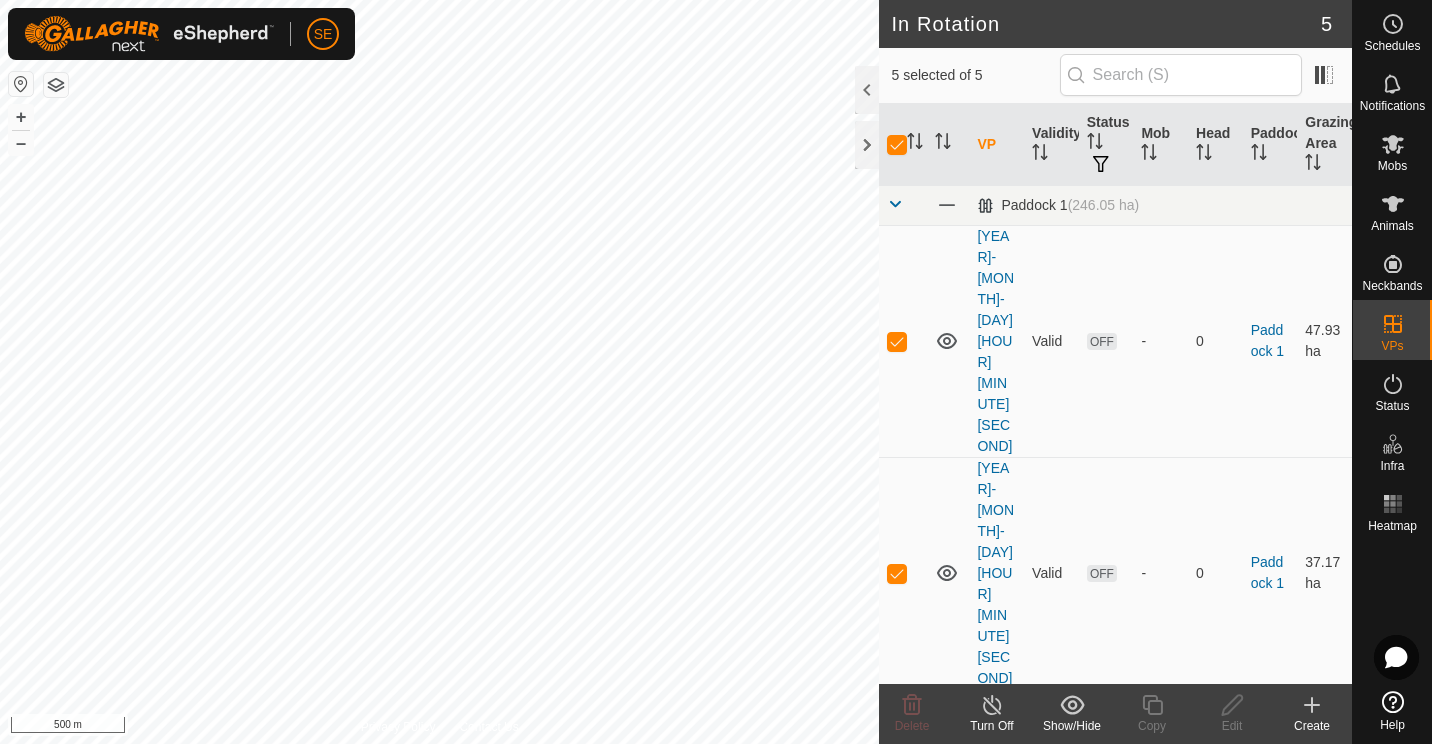 click 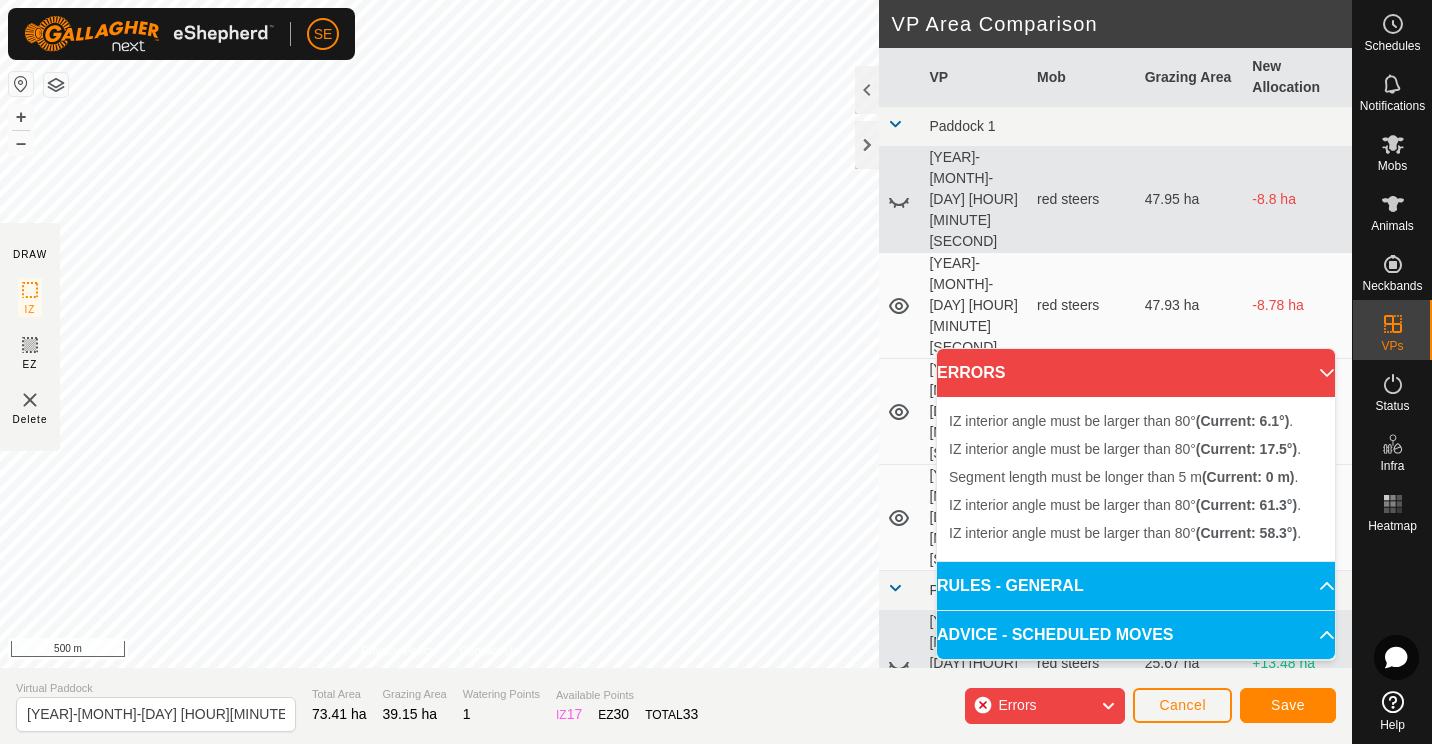 click on "IZ interior angle must be larger than 80°  (Current: 6.1°) . IZ interior angle must be larger than 80°  (Current: 17.5°) . Segment length must be longer than 5 m  (Current: 0 m) . Segment length must be longer than 5 m  (Current: 0 m) . + – ⇧ i 500 m" at bounding box center [439, 334] 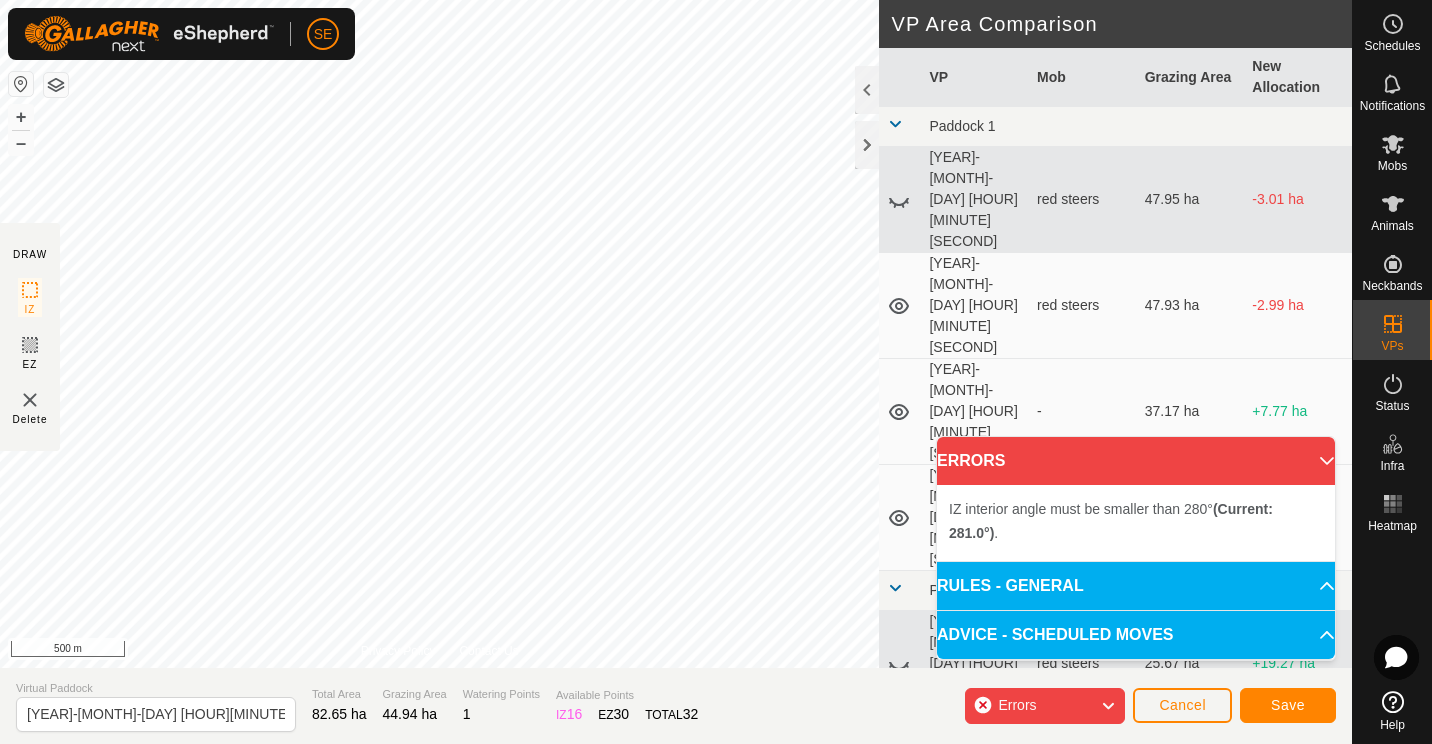 click on "IZ interior angle must be smaller than 280°  (Current: 281.0°) . + – ⇧ i 500 m" at bounding box center (439, 334) 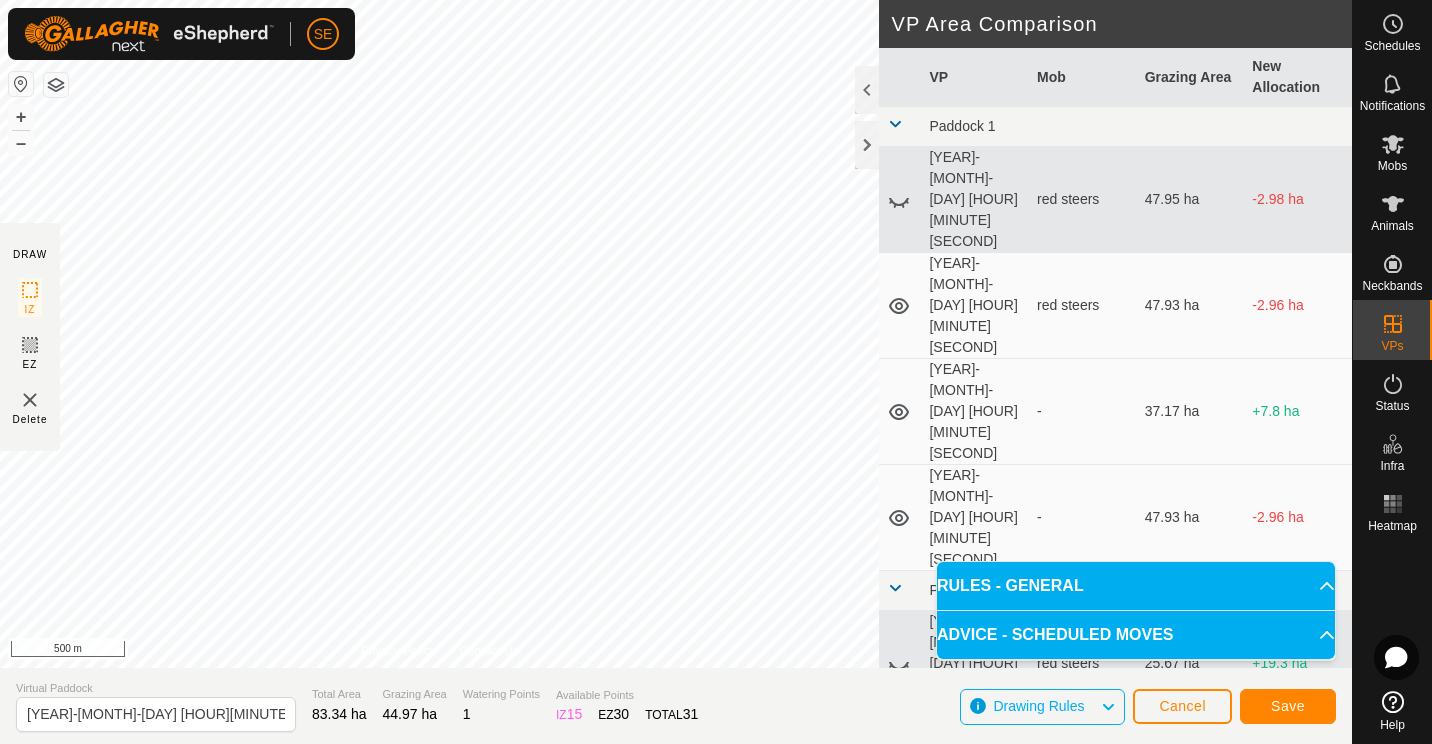 click on "RULES - GENERAL" at bounding box center (1136, 586) 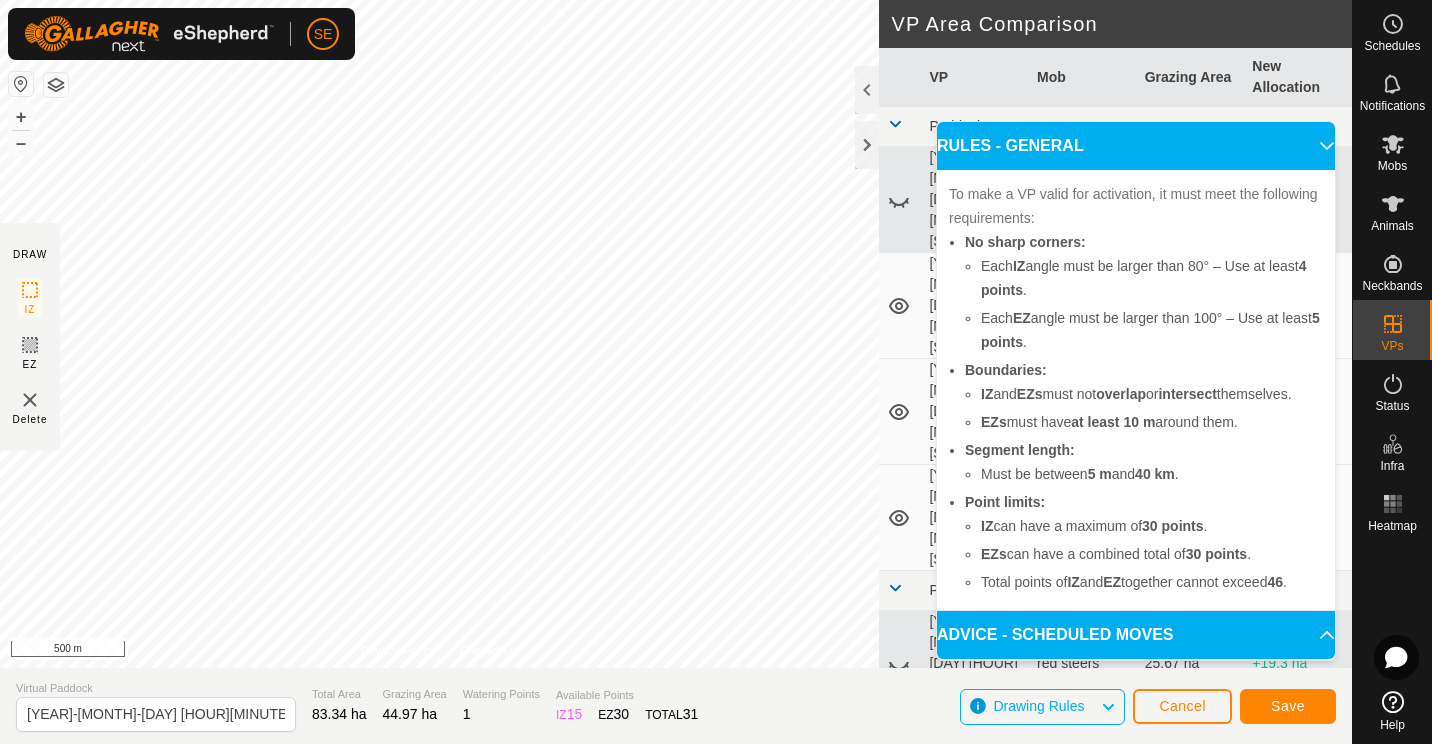 click on "RULES - GENERAL" at bounding box center [1136, 146] 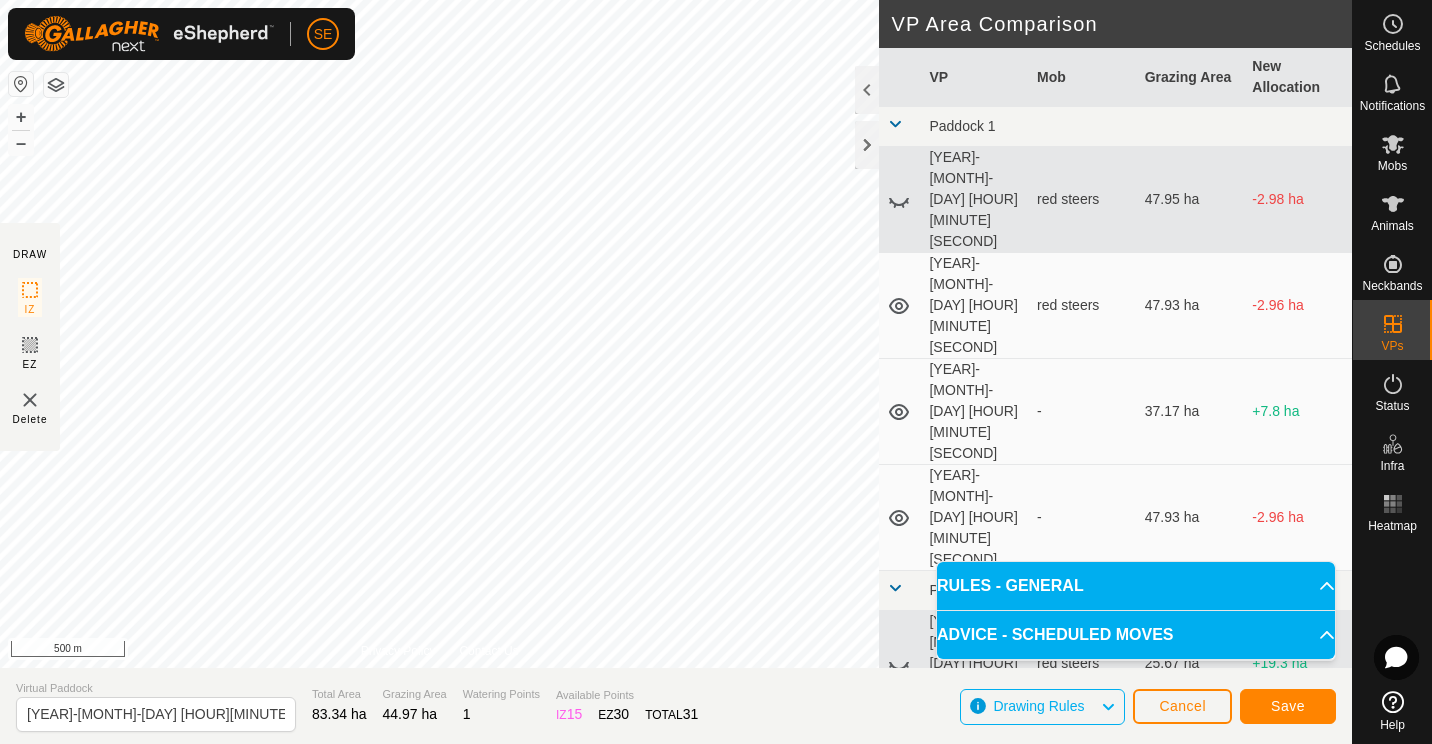 click on "ADVICE - SCHEDULED MOVES" at bounding box center (1136, 635) 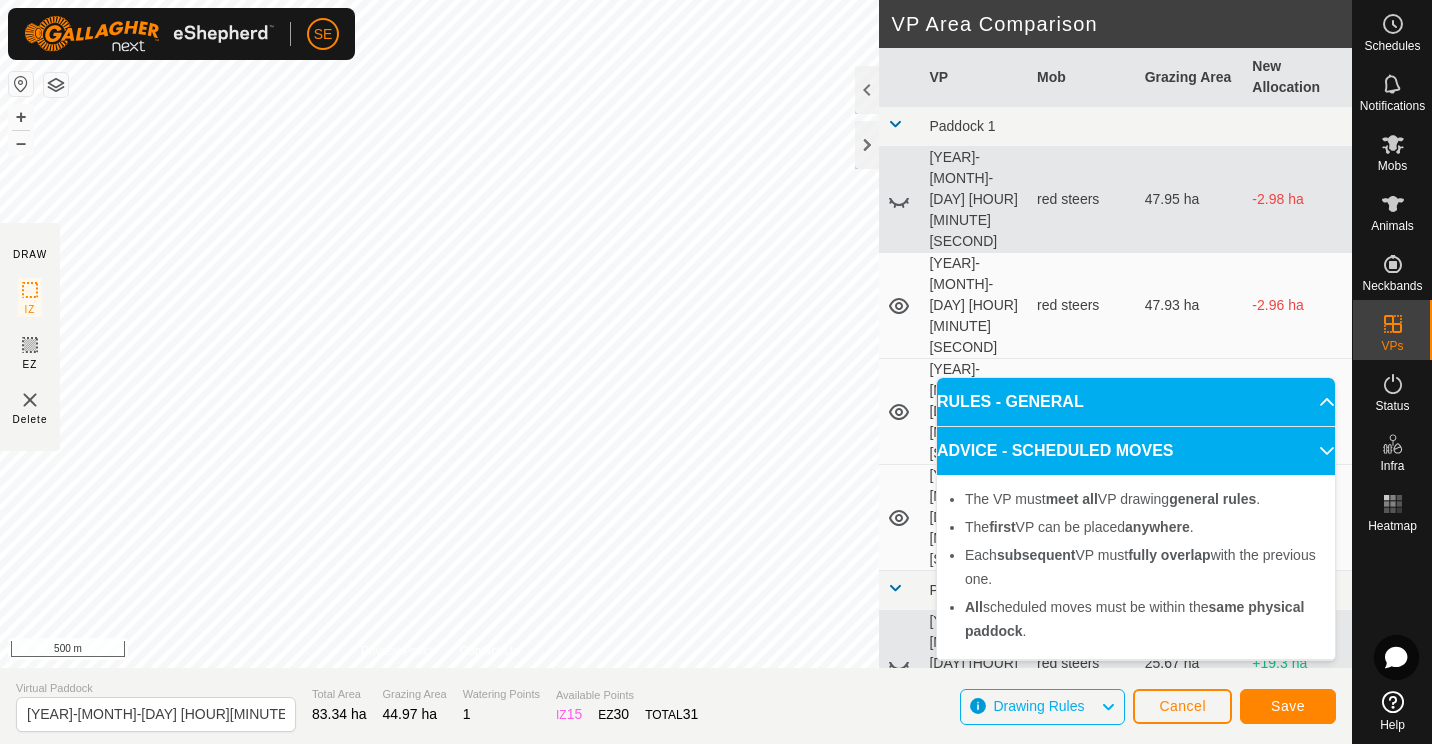 click on "ADVICE - SCHEDULED MOVES" at bounding box center [1136, 451] 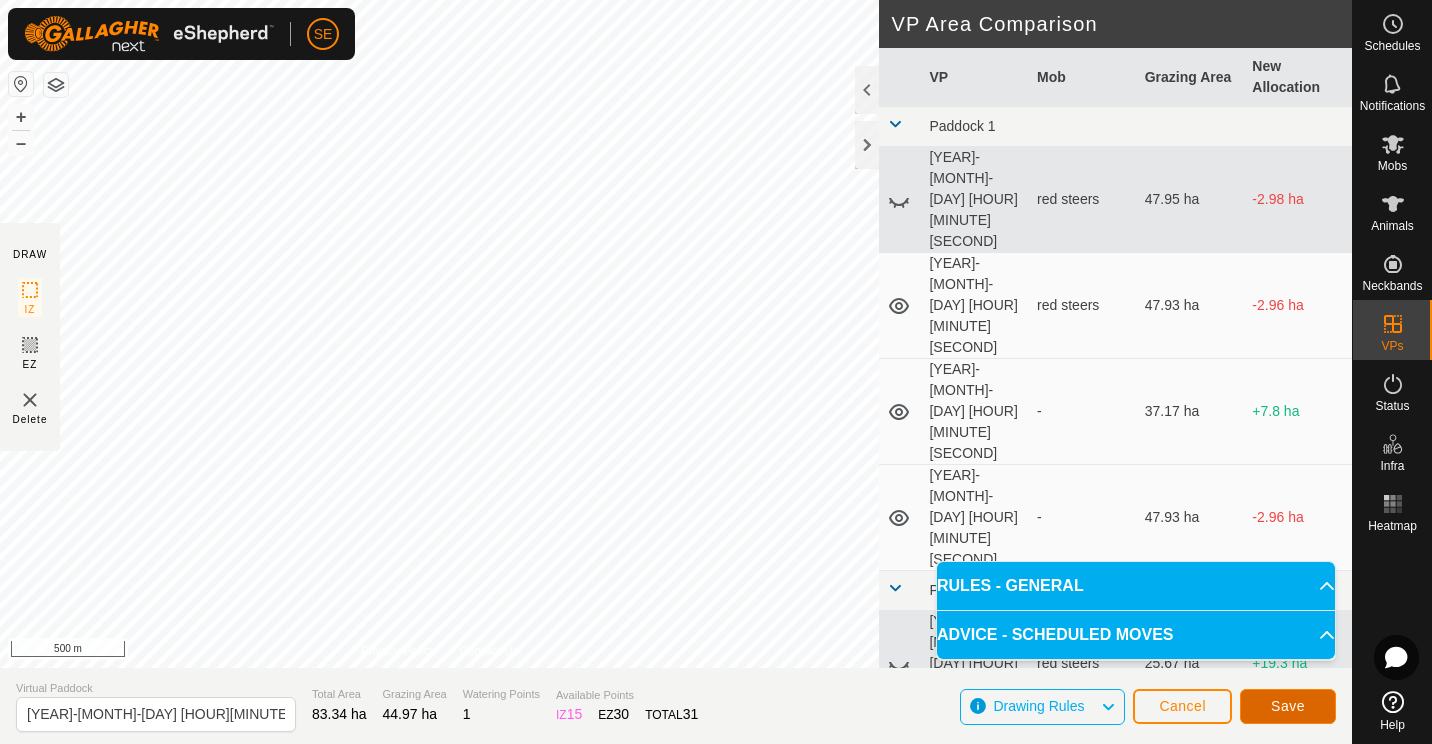 click on "Save" 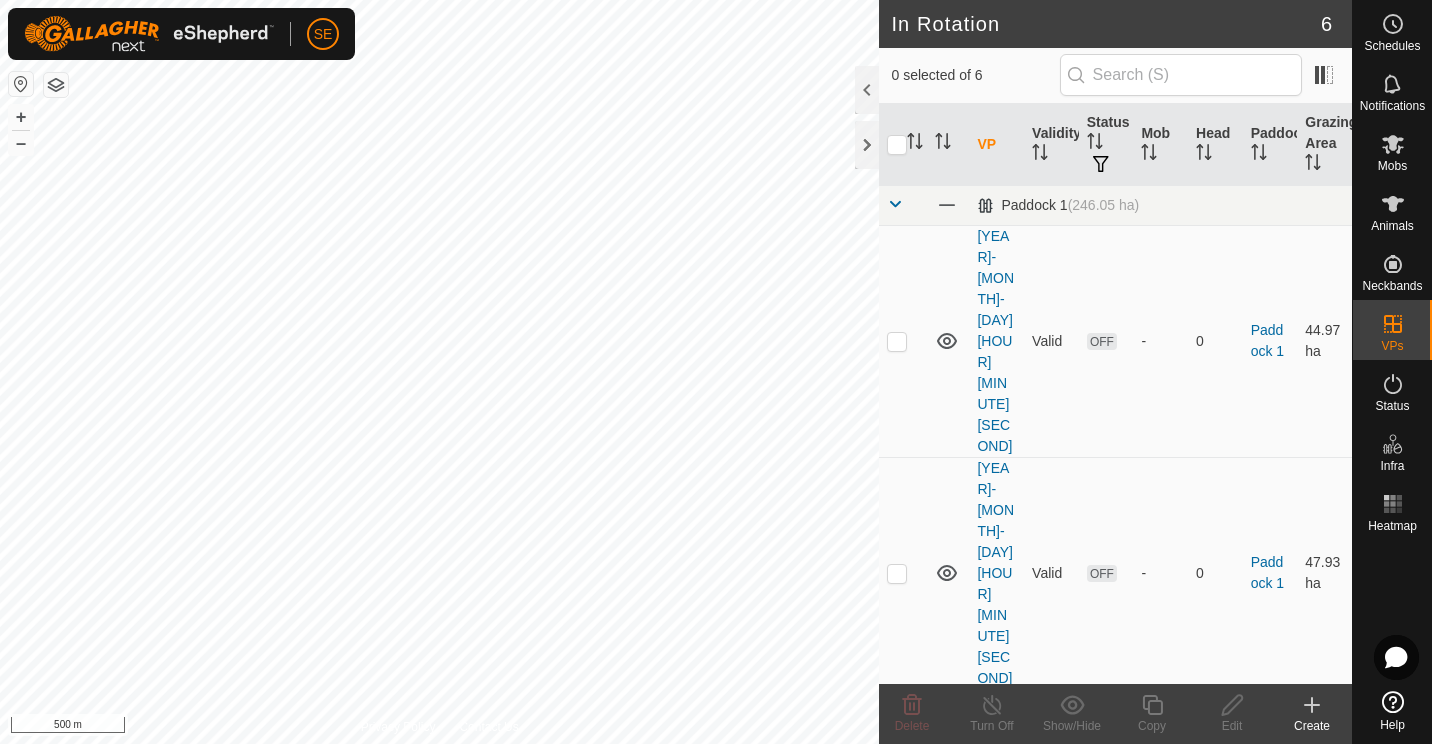 checkbox on "true" 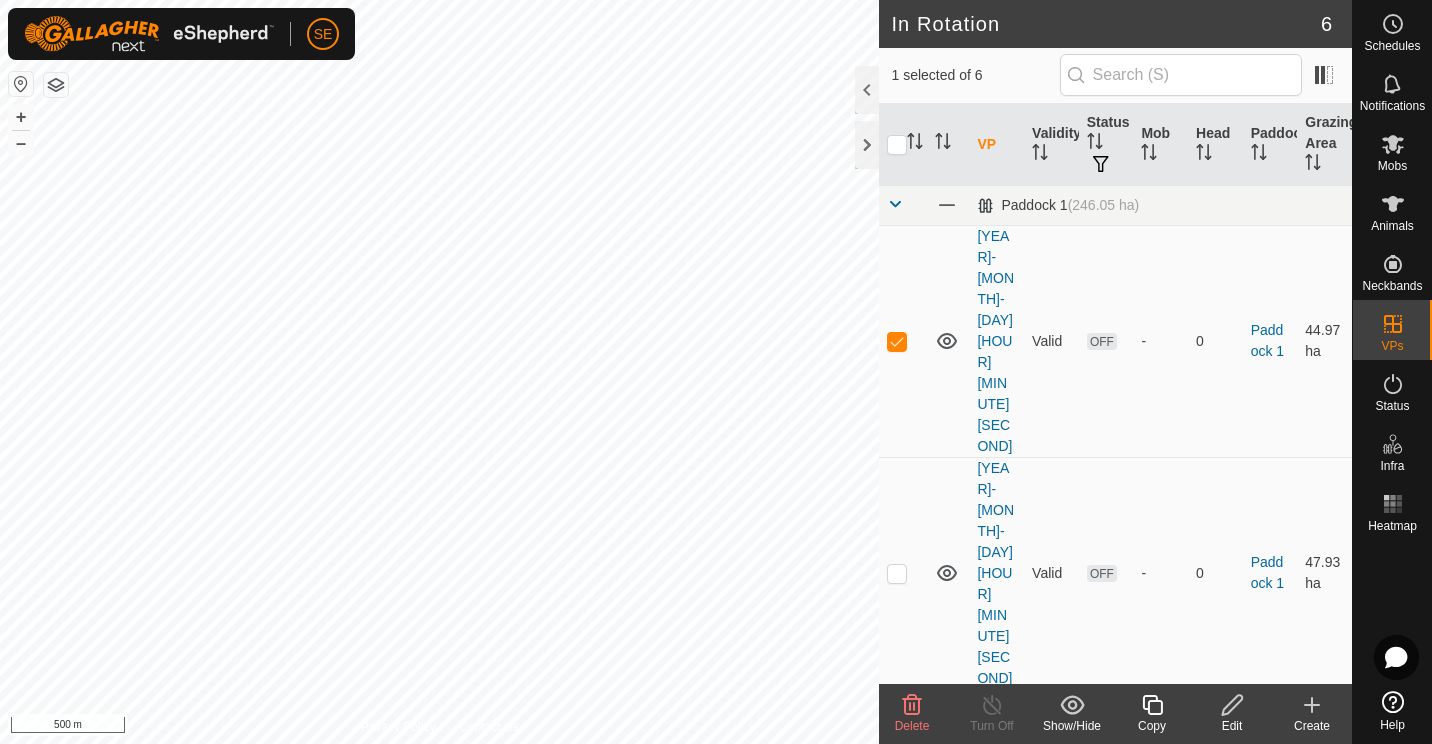click 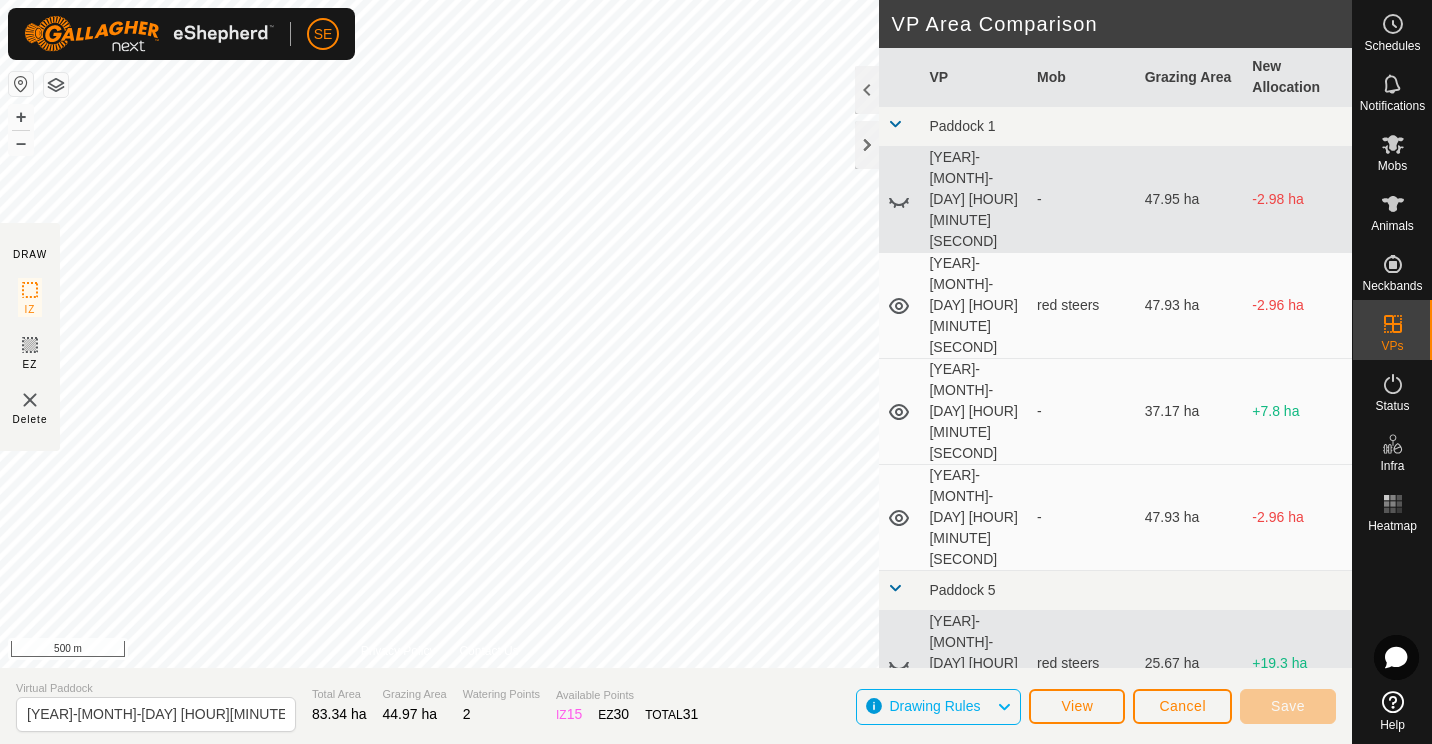 click 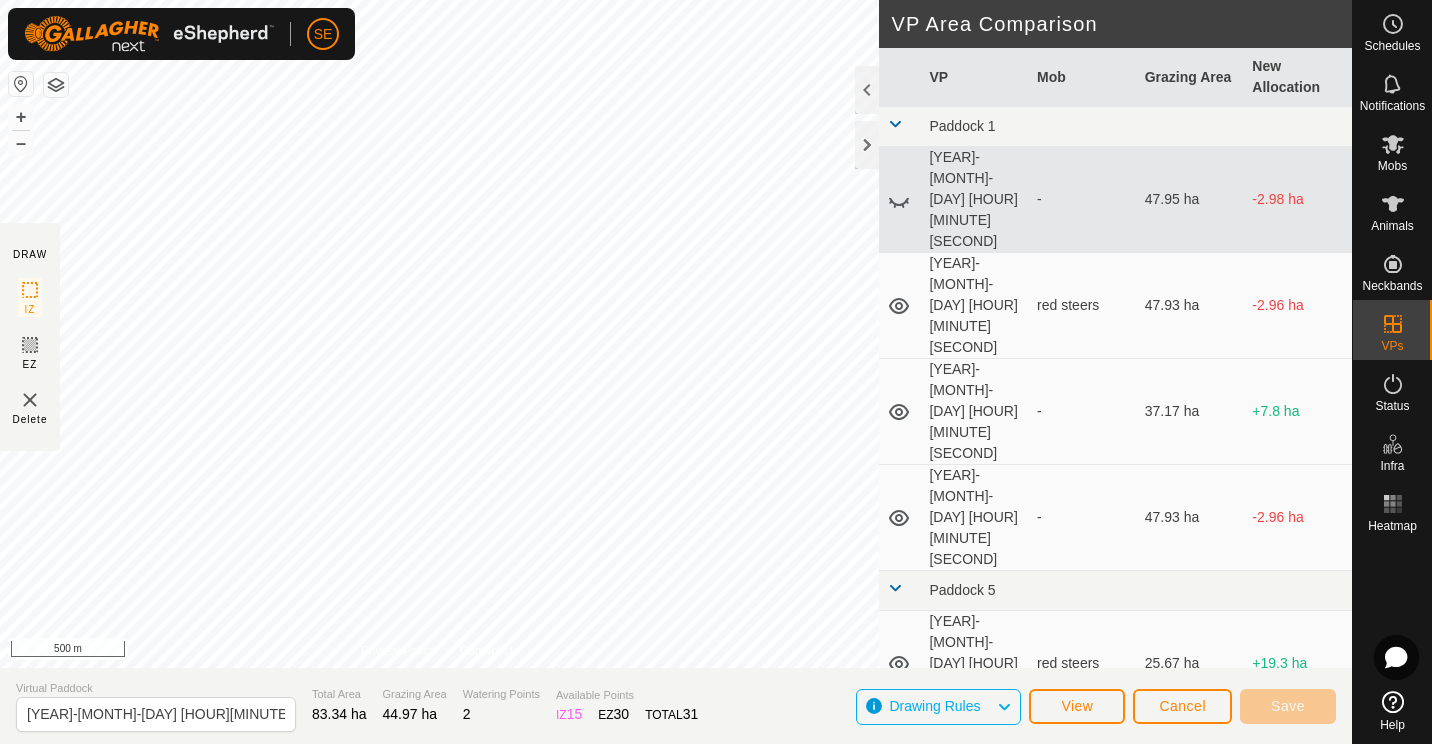click 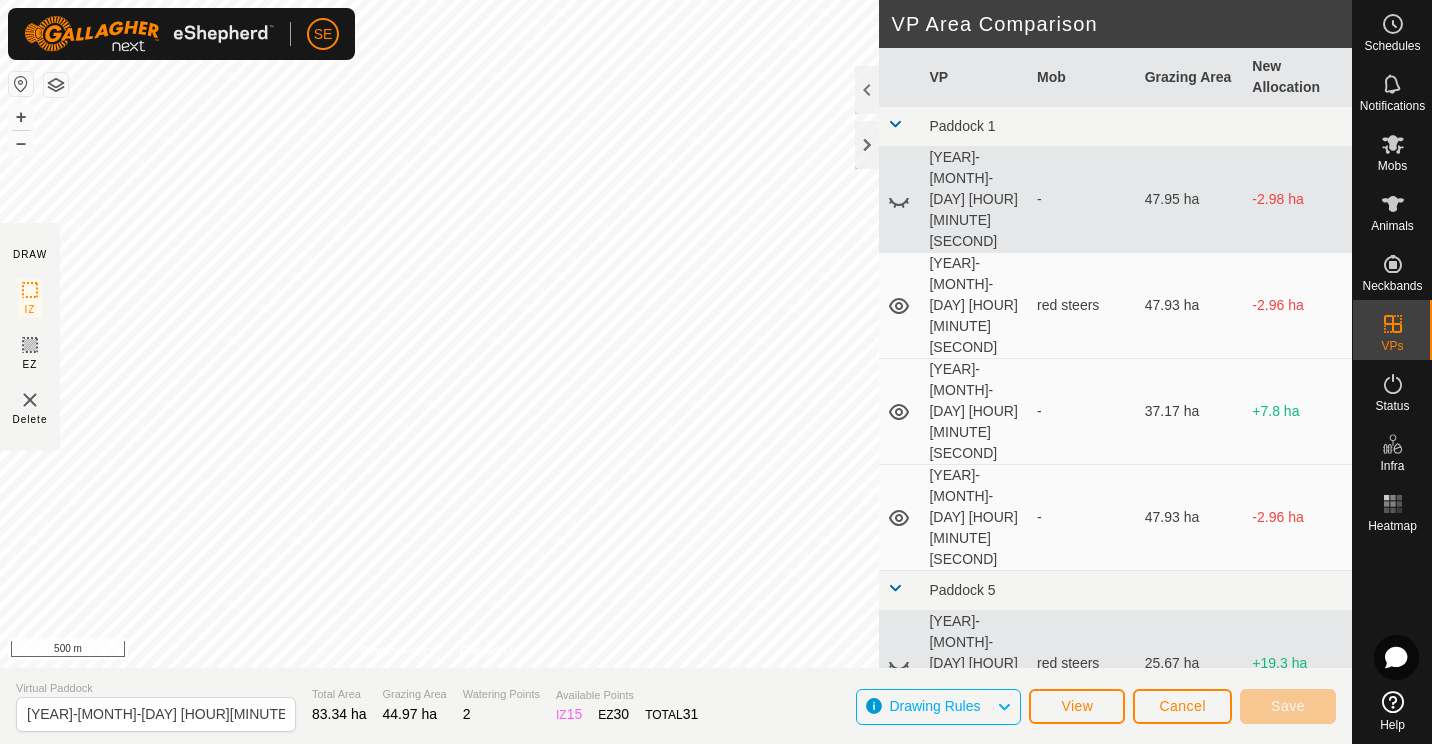 click 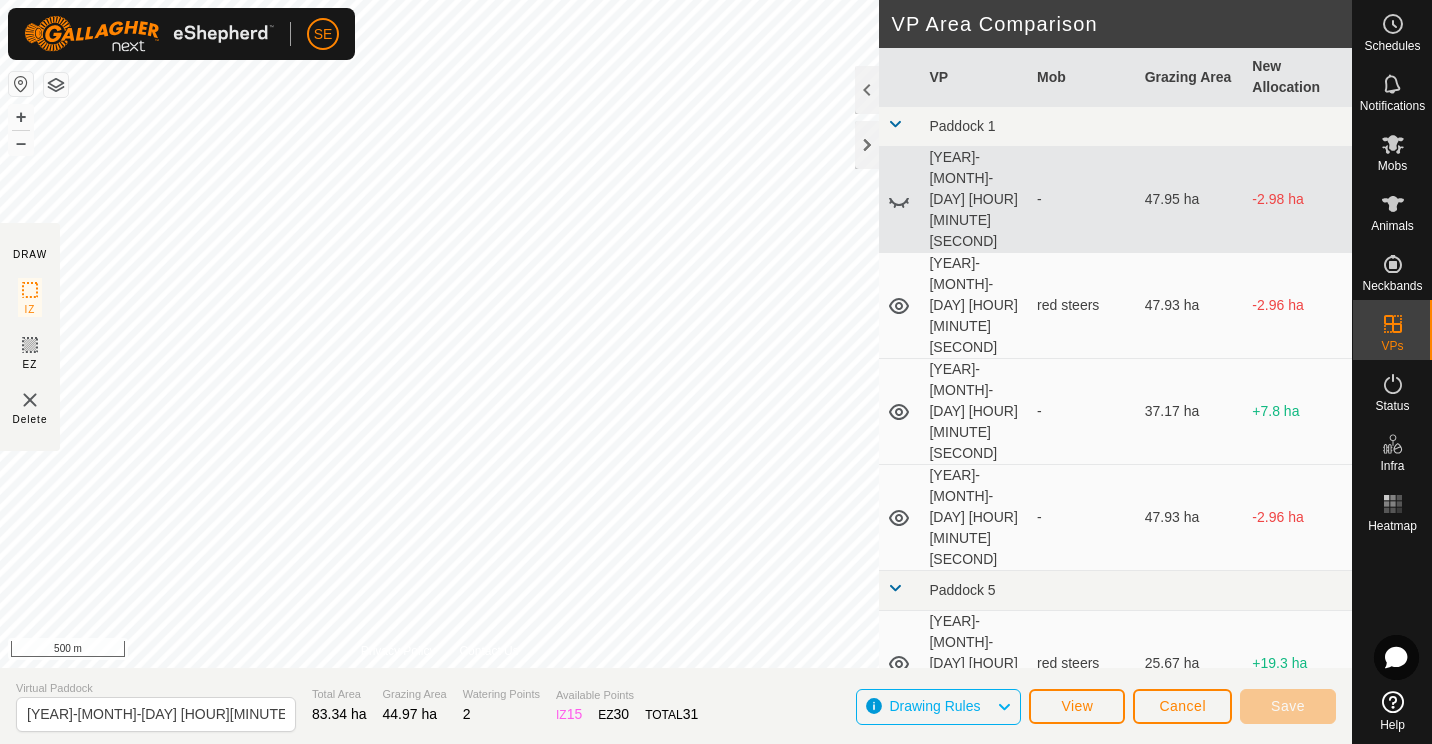 click 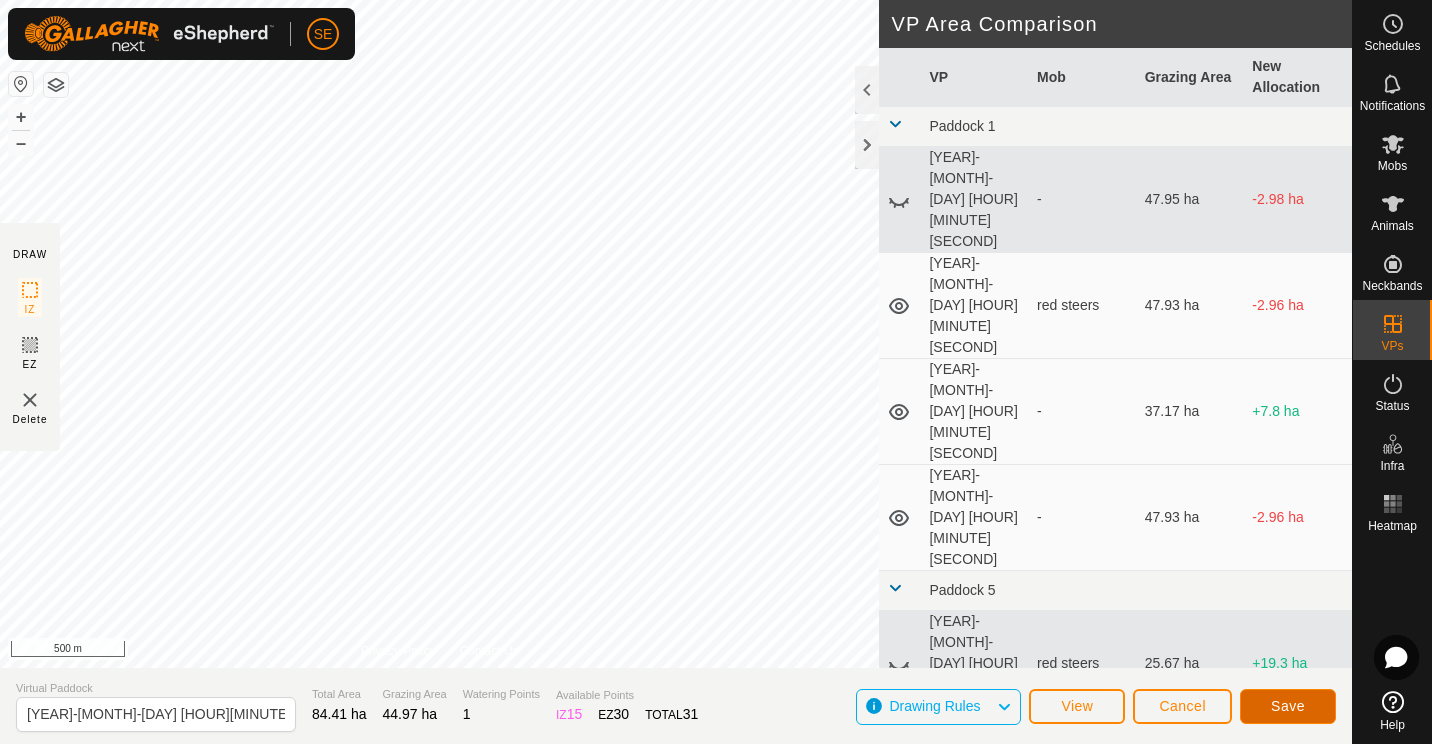 click on "Save" 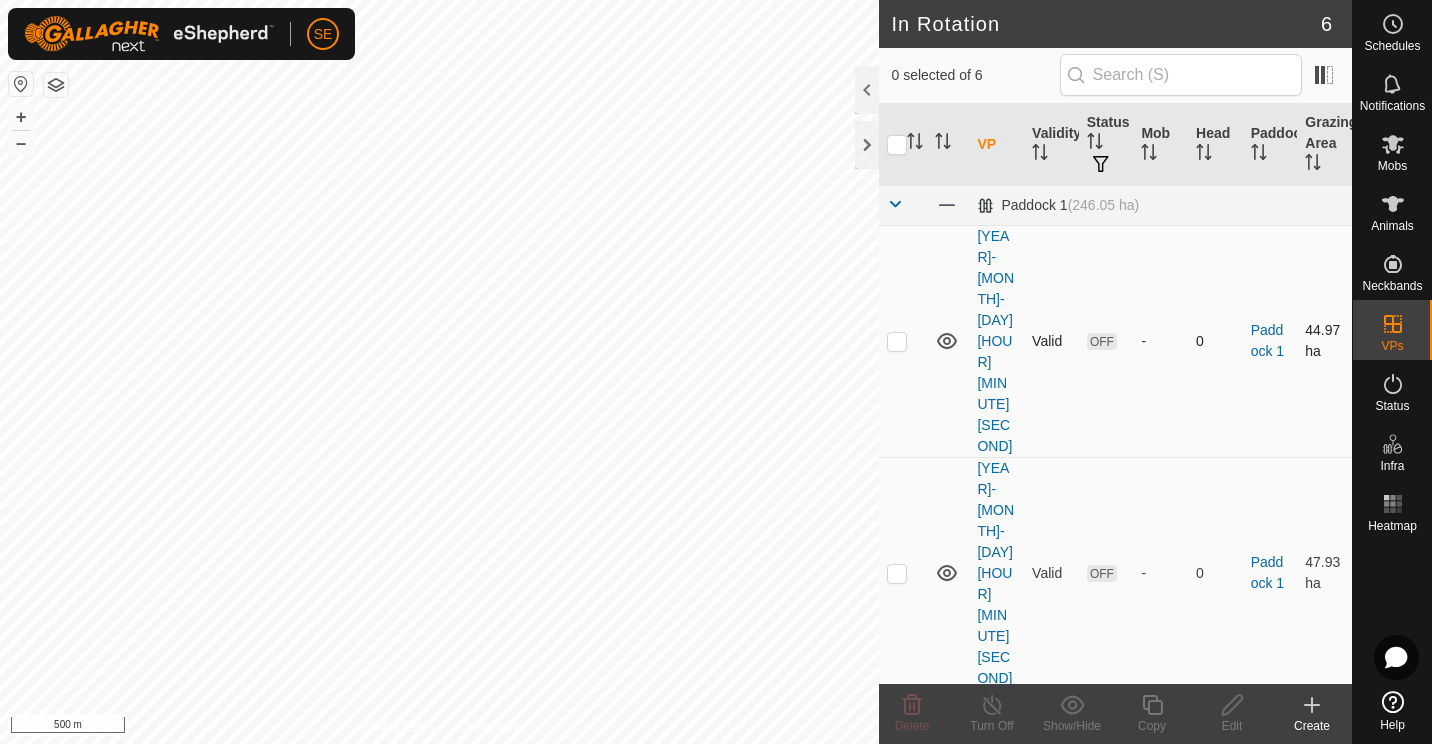 click at bounding box center [897, 341] 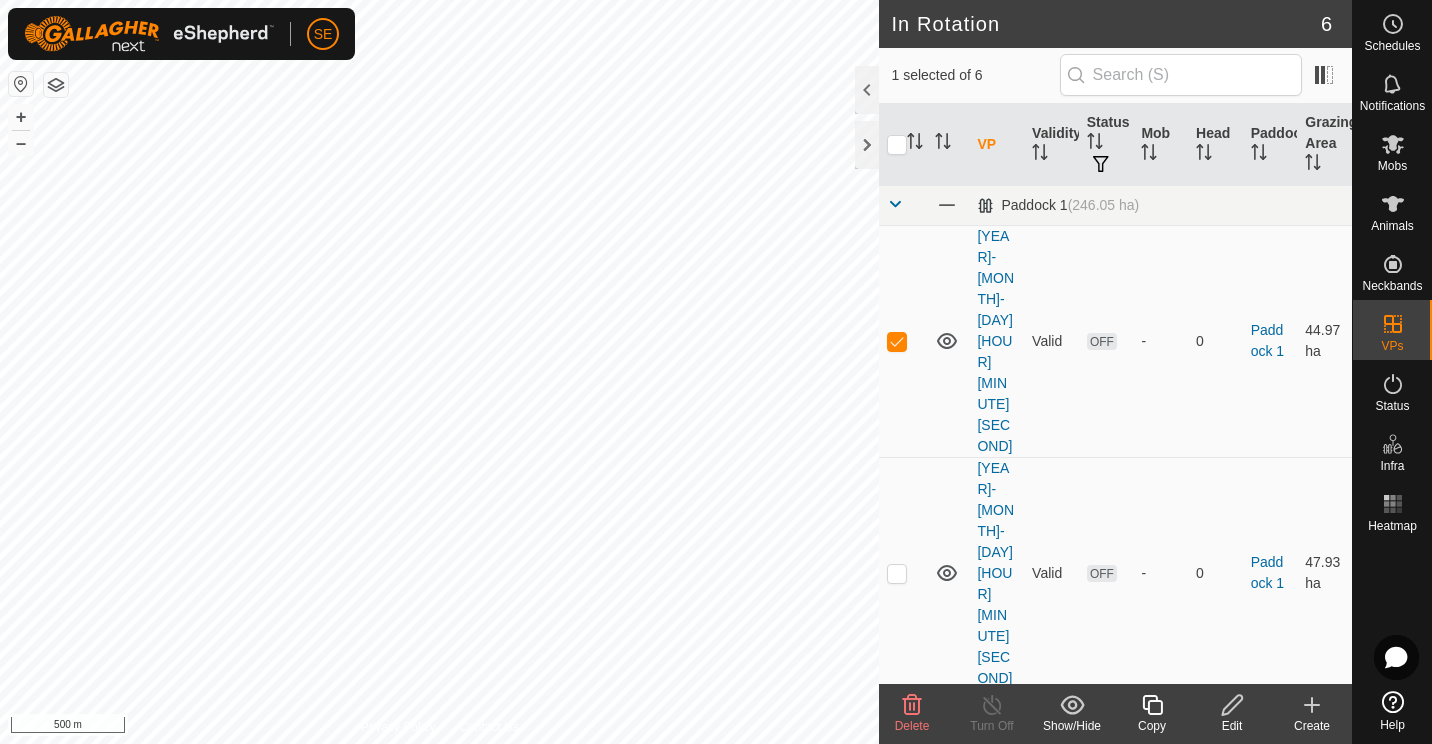 click on "Edit" 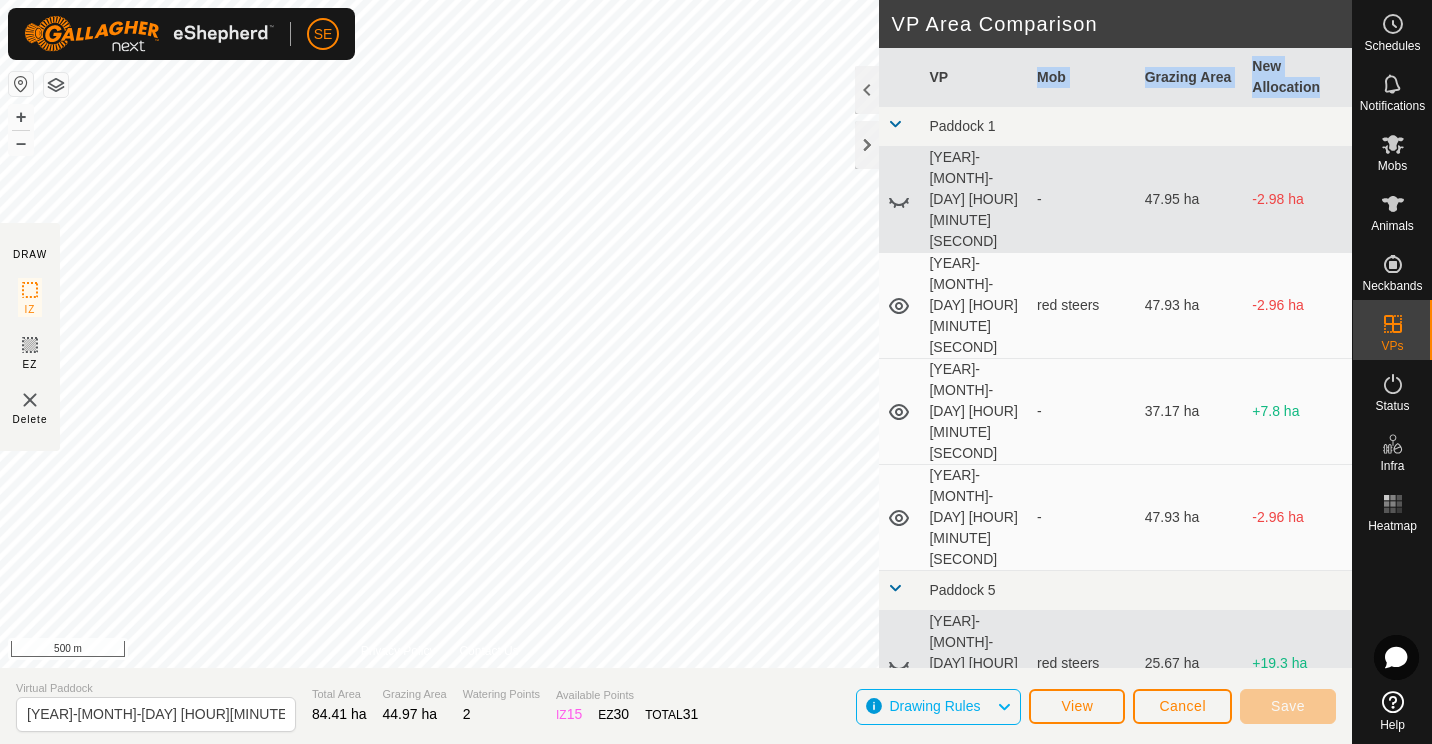 drag, startPoint x: 935, startPoint y: 86, endPoint x: 892, endPoint y: 122, distance: 56.0803 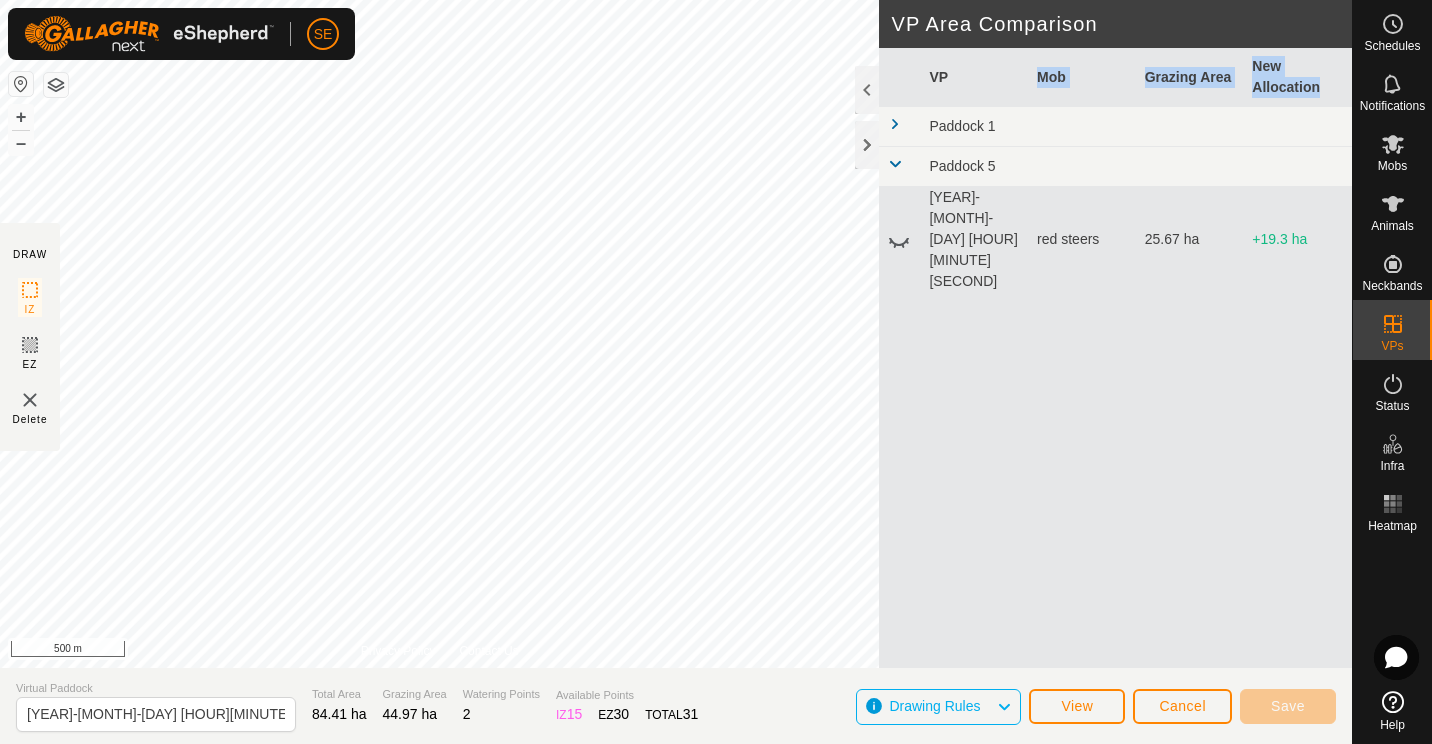 click at bounding box center [895, 124] 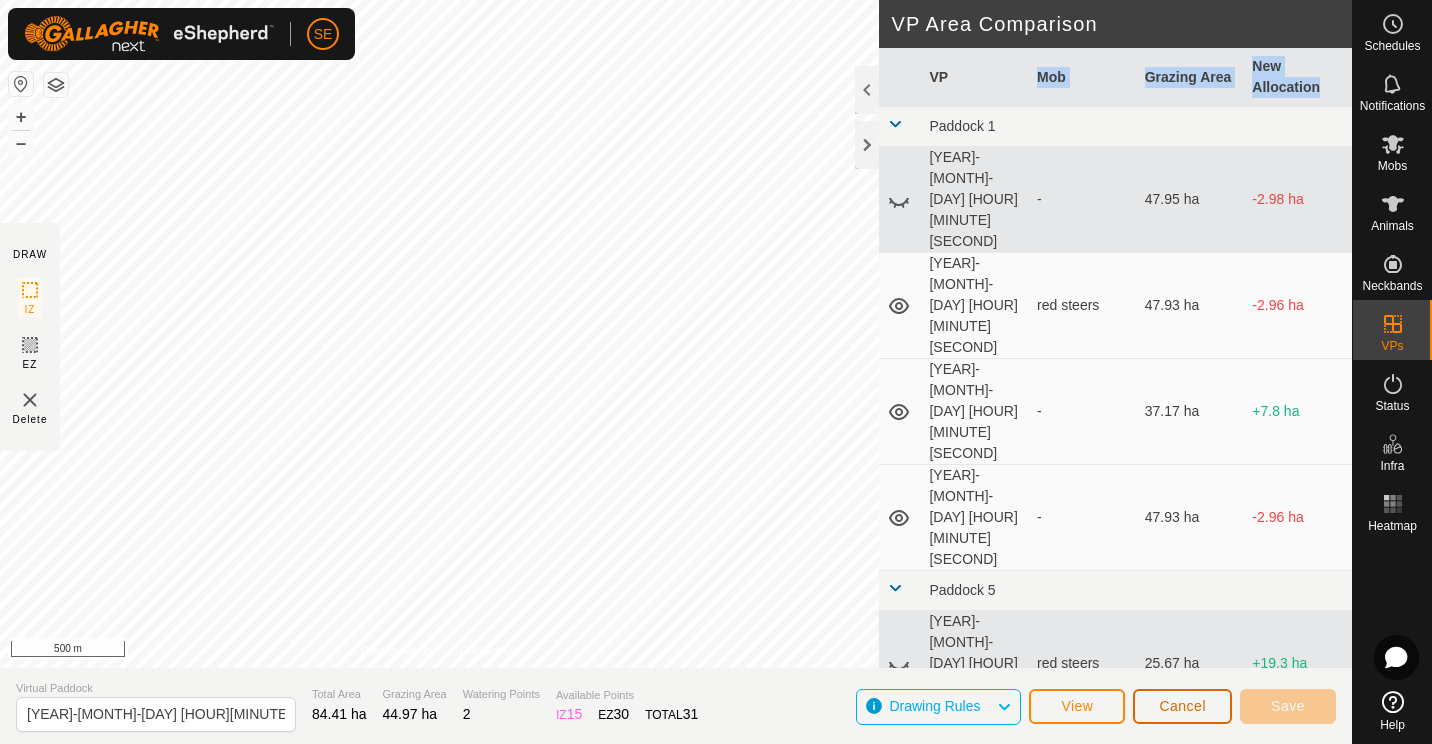 click on "Cancel" 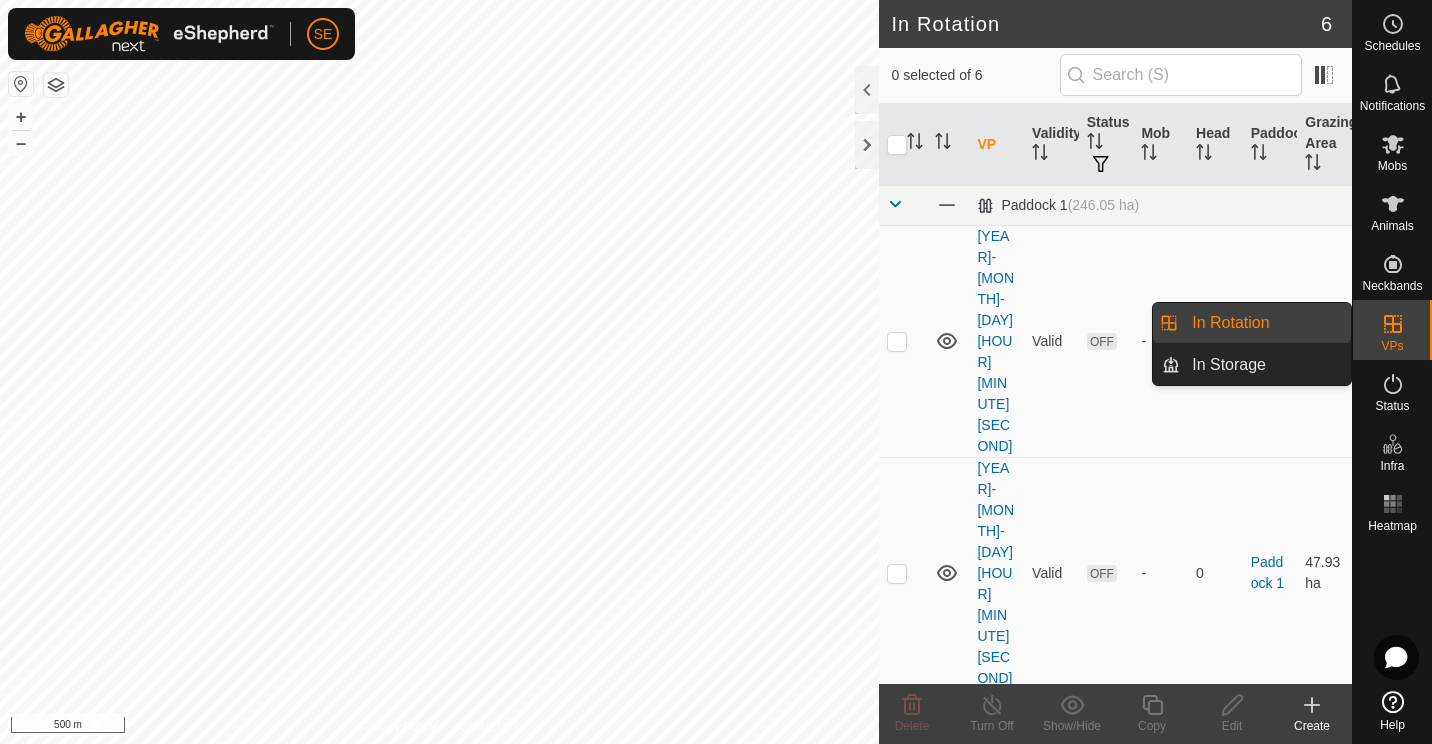 click on "In Rotation" at bounding box center (1265, 323) 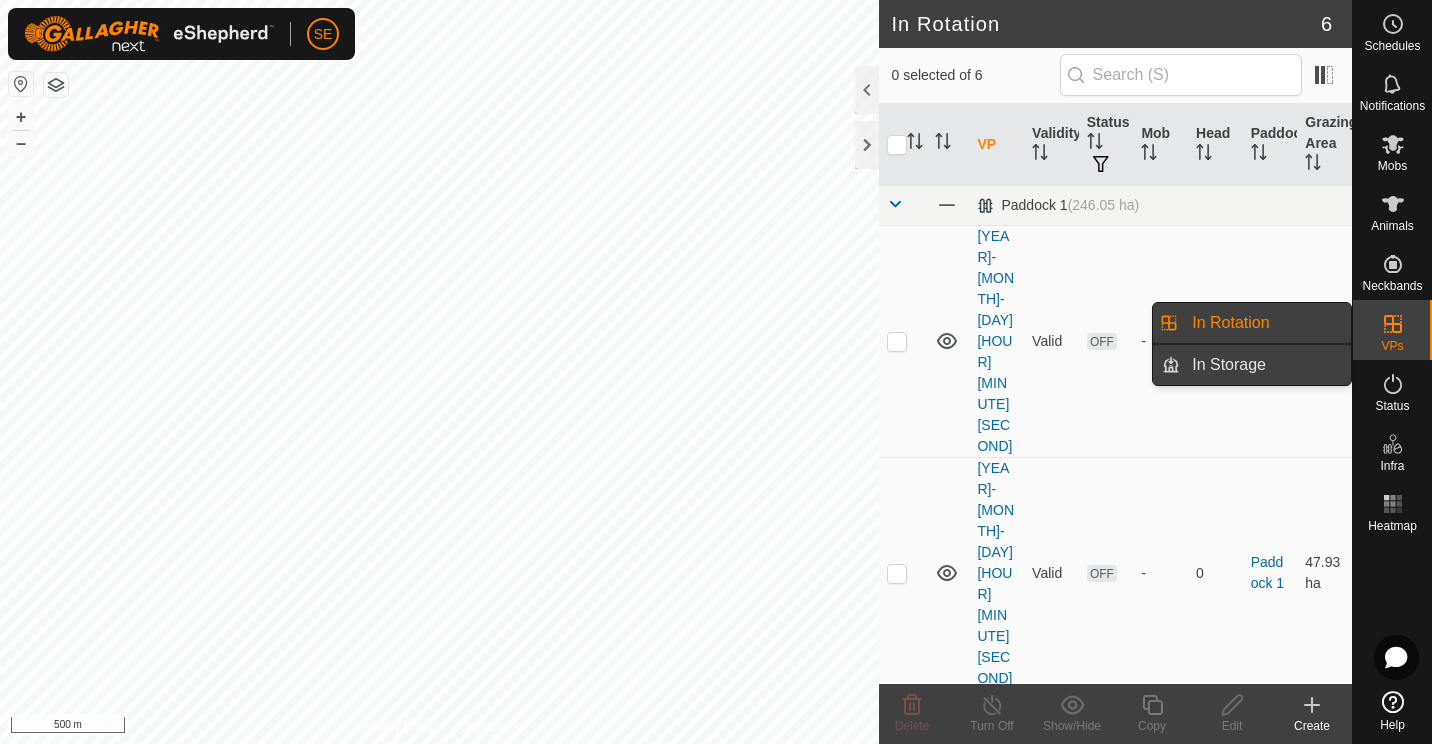 click on "In Storage" at bounding box center [1265, 365] 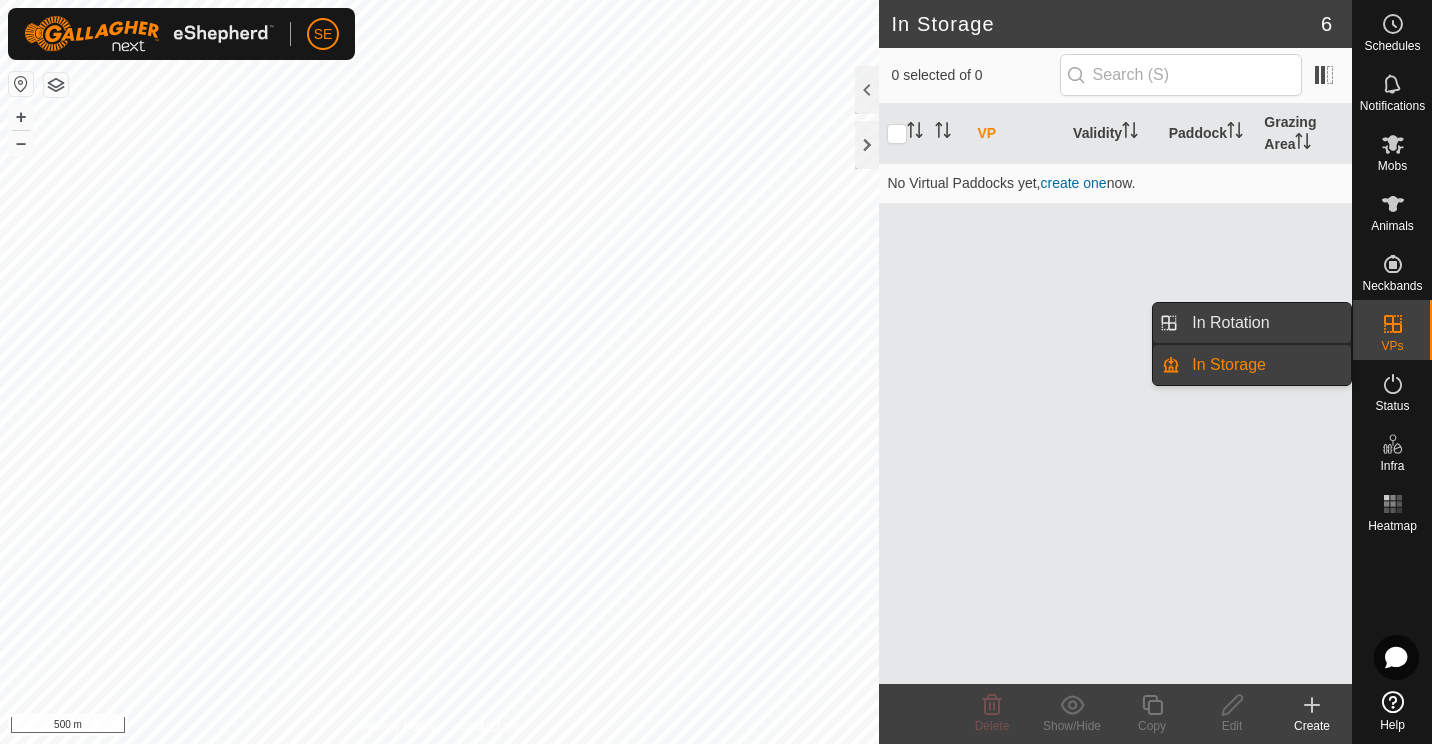 click on "In Rotation" at bounding box center (1265, 323) 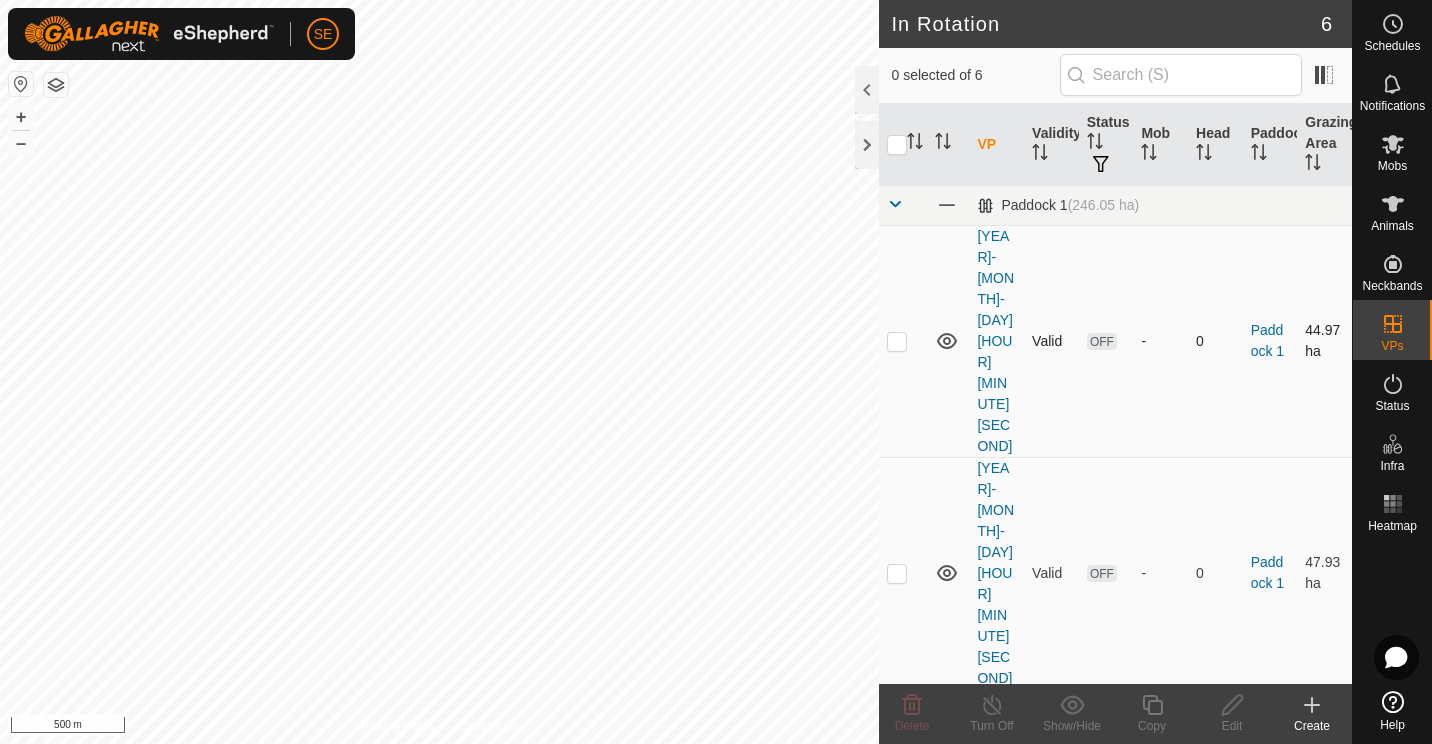 click at bounding box center (897, 341) 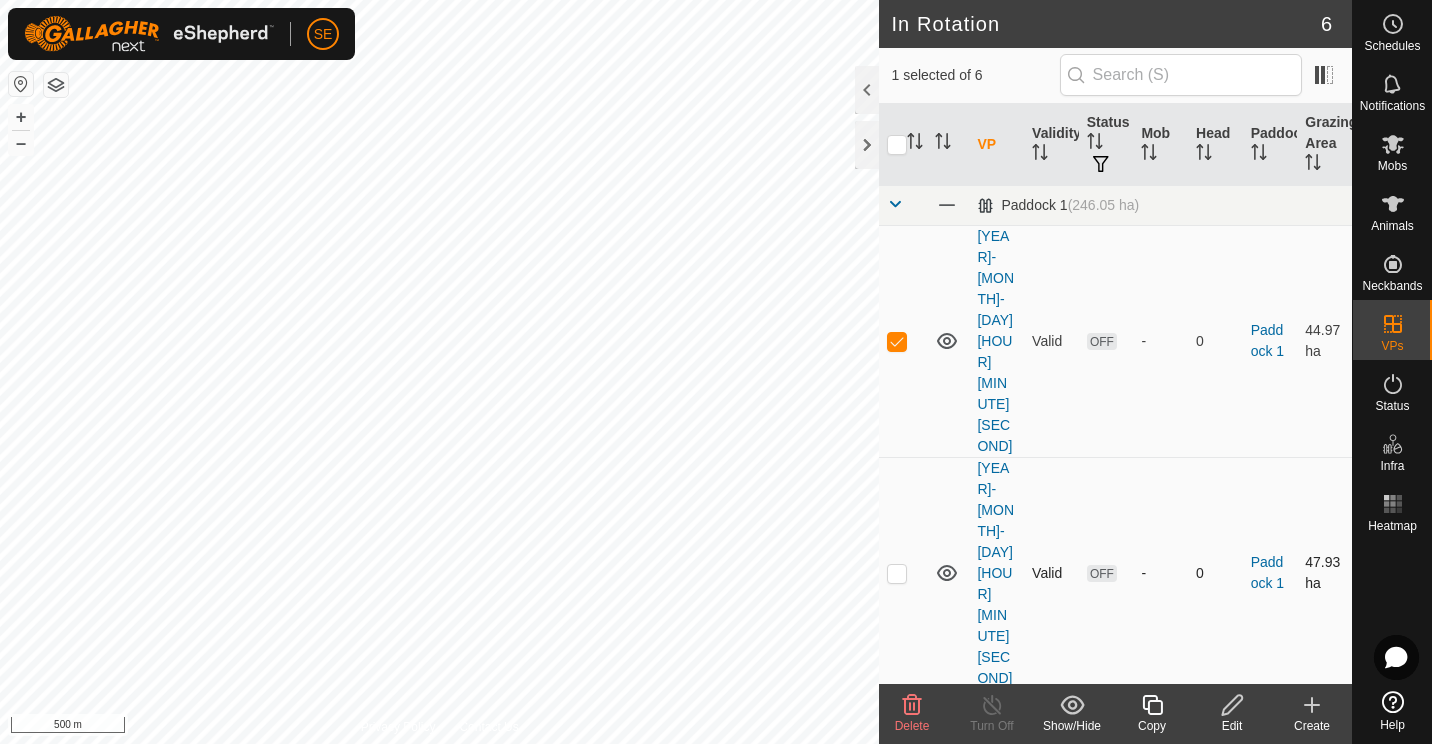 click at bounding box center [897, 573] 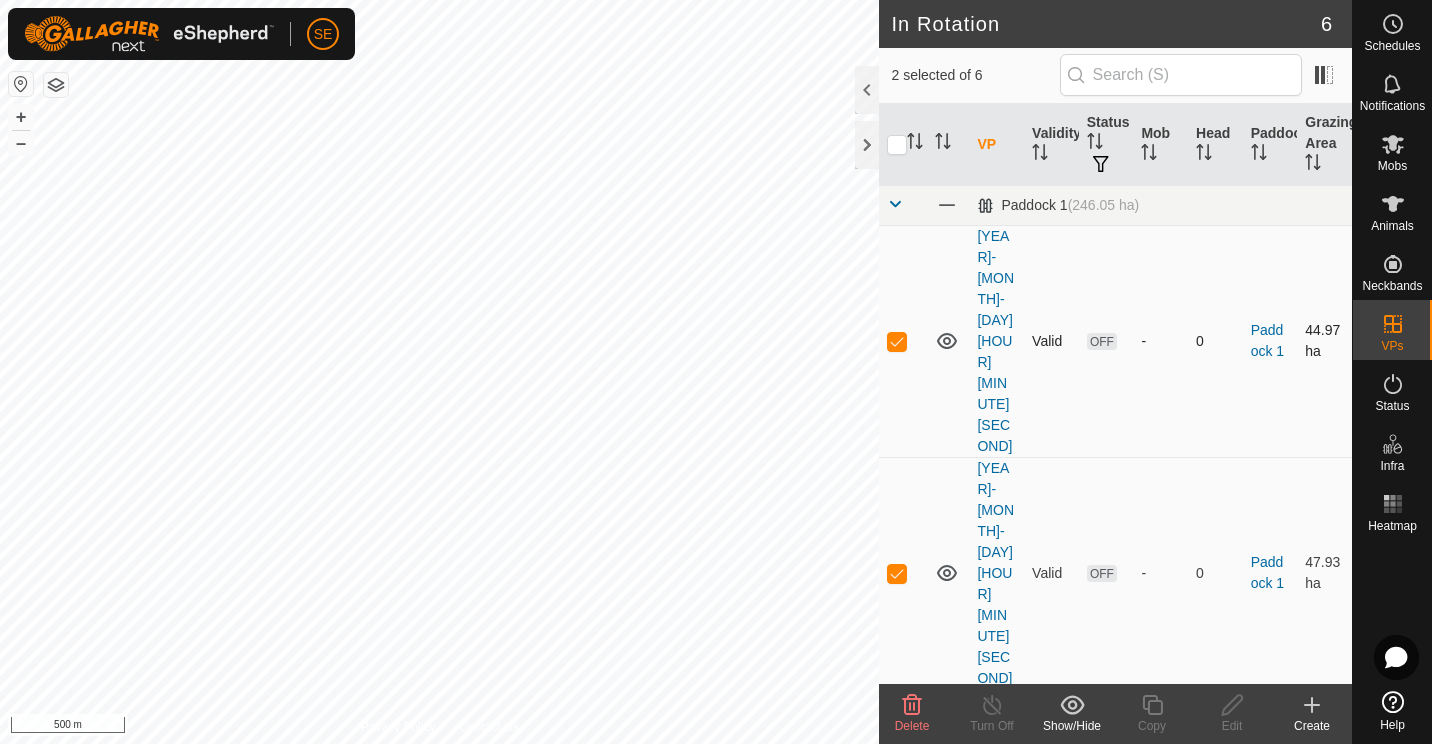 click at bounding box center [897, 341] 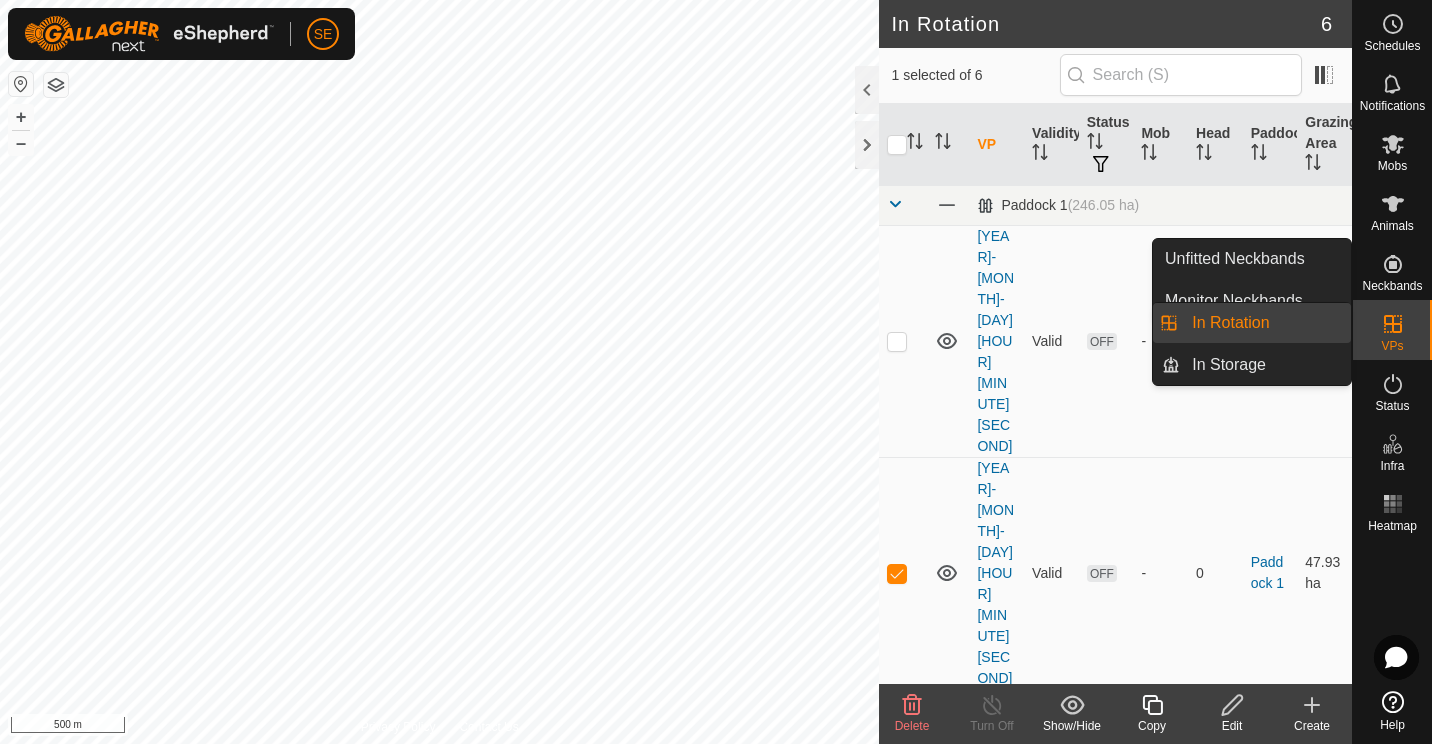 click 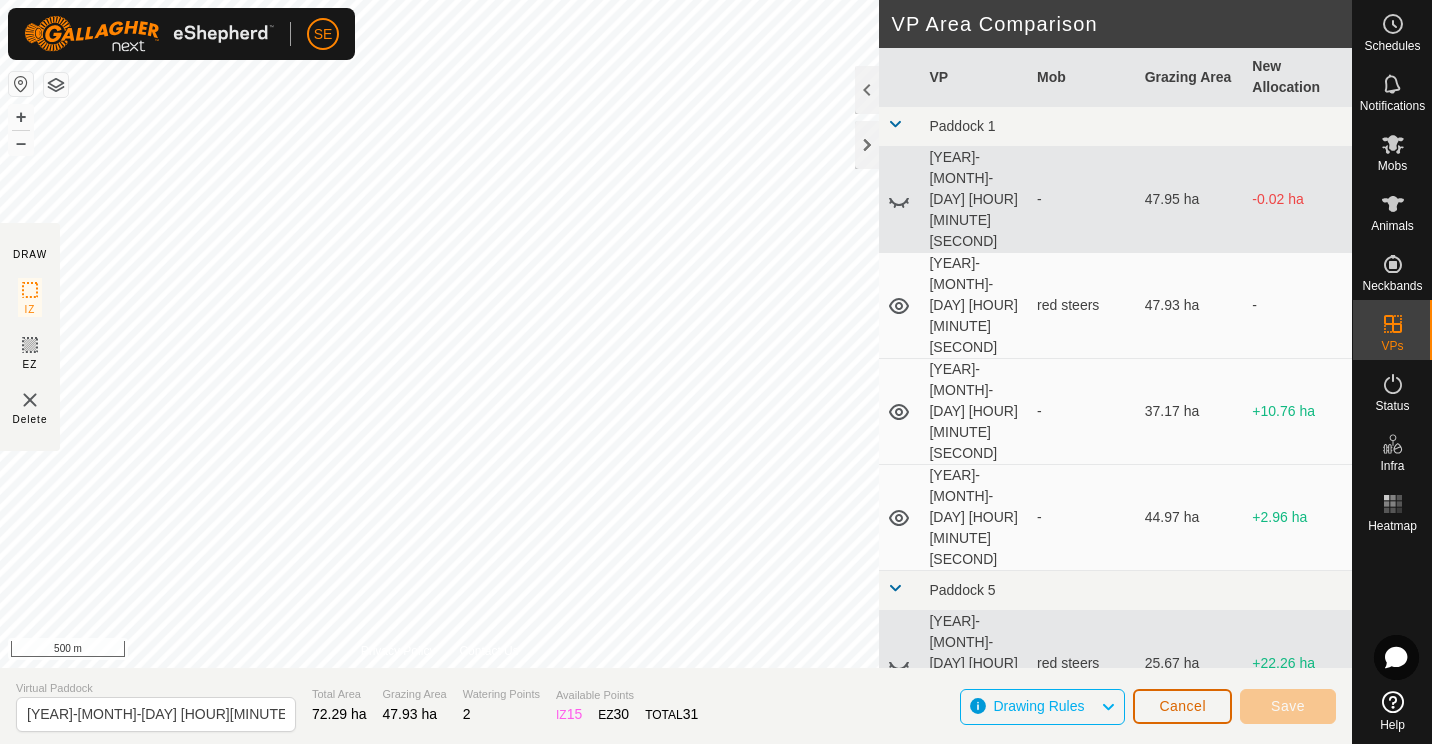 click on "Cancel" 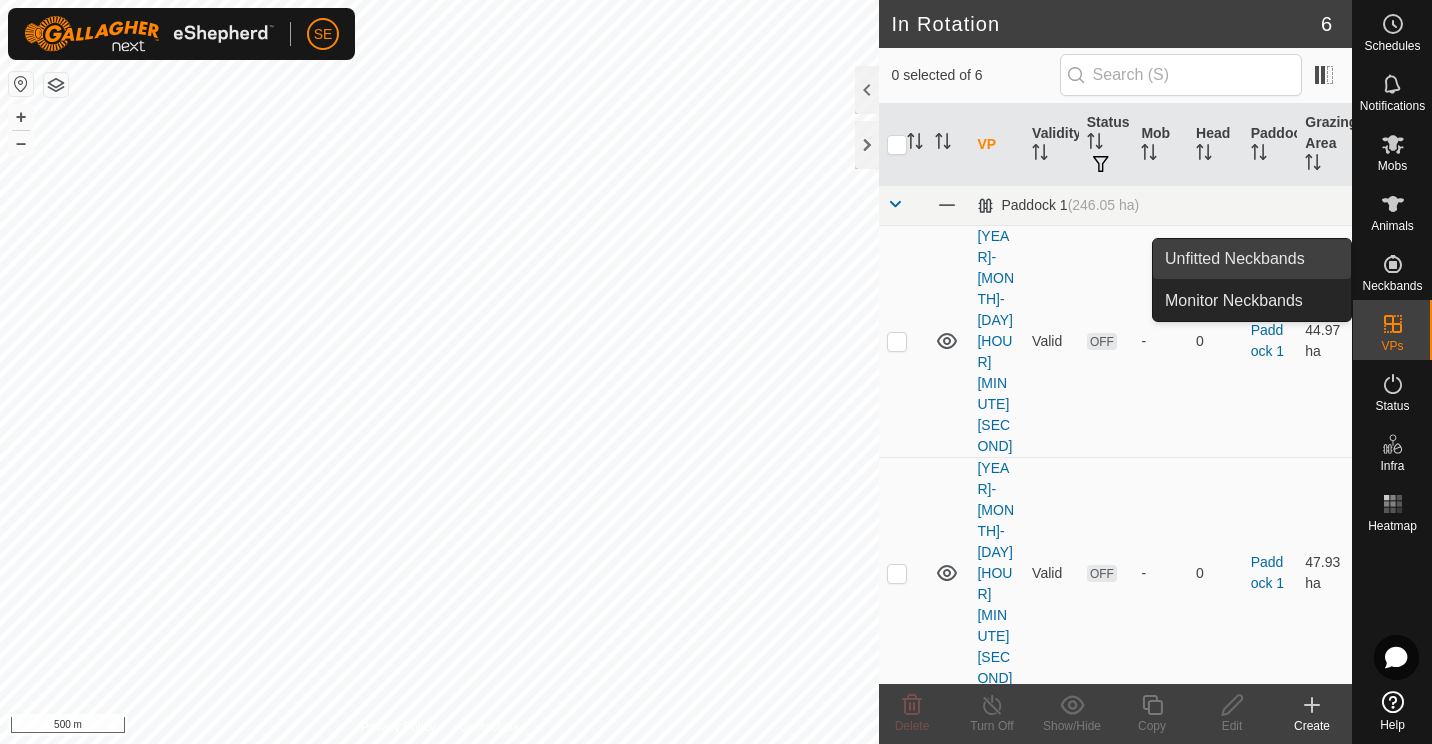 click on "Unfitted Neckbands" at bounding box center (1252, 259) 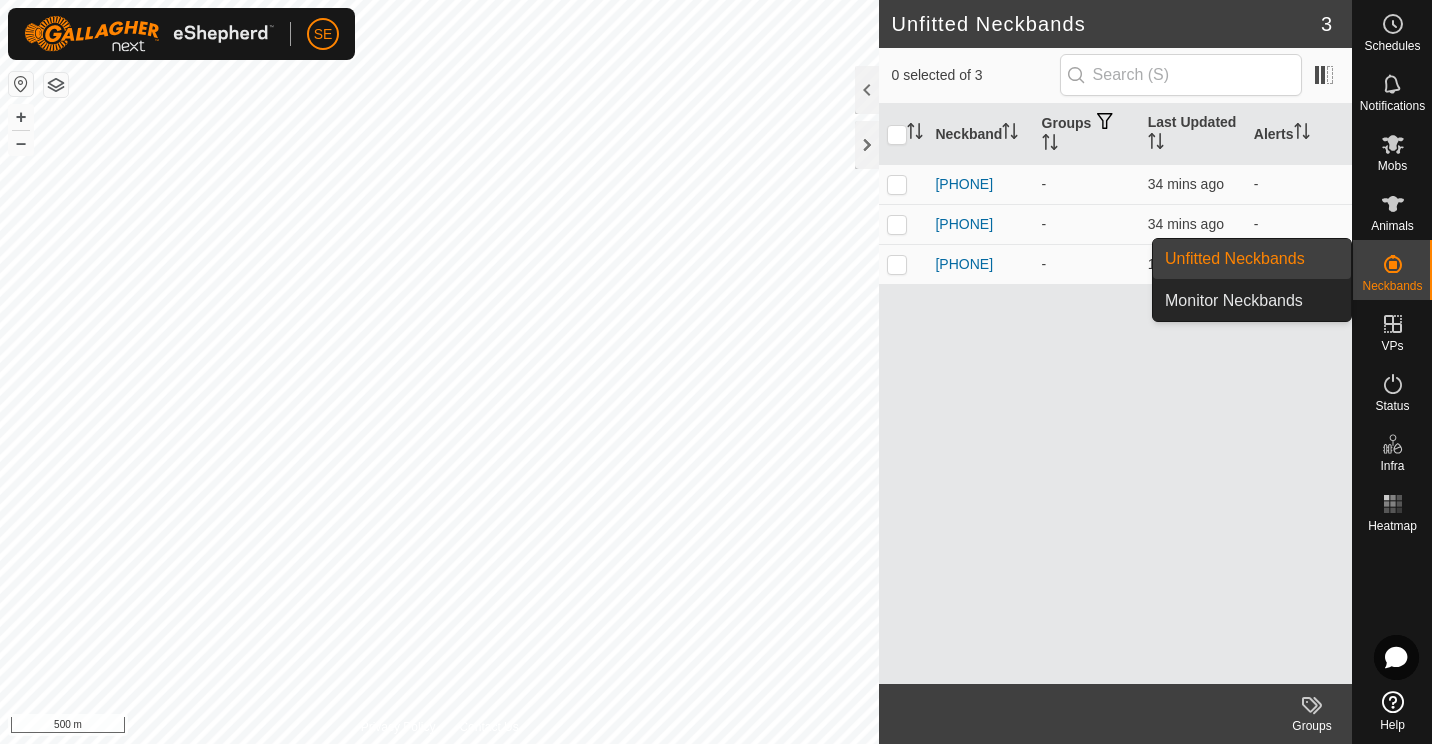 click on "Unfitted Neckbands" at bounding box center (1252, 259) 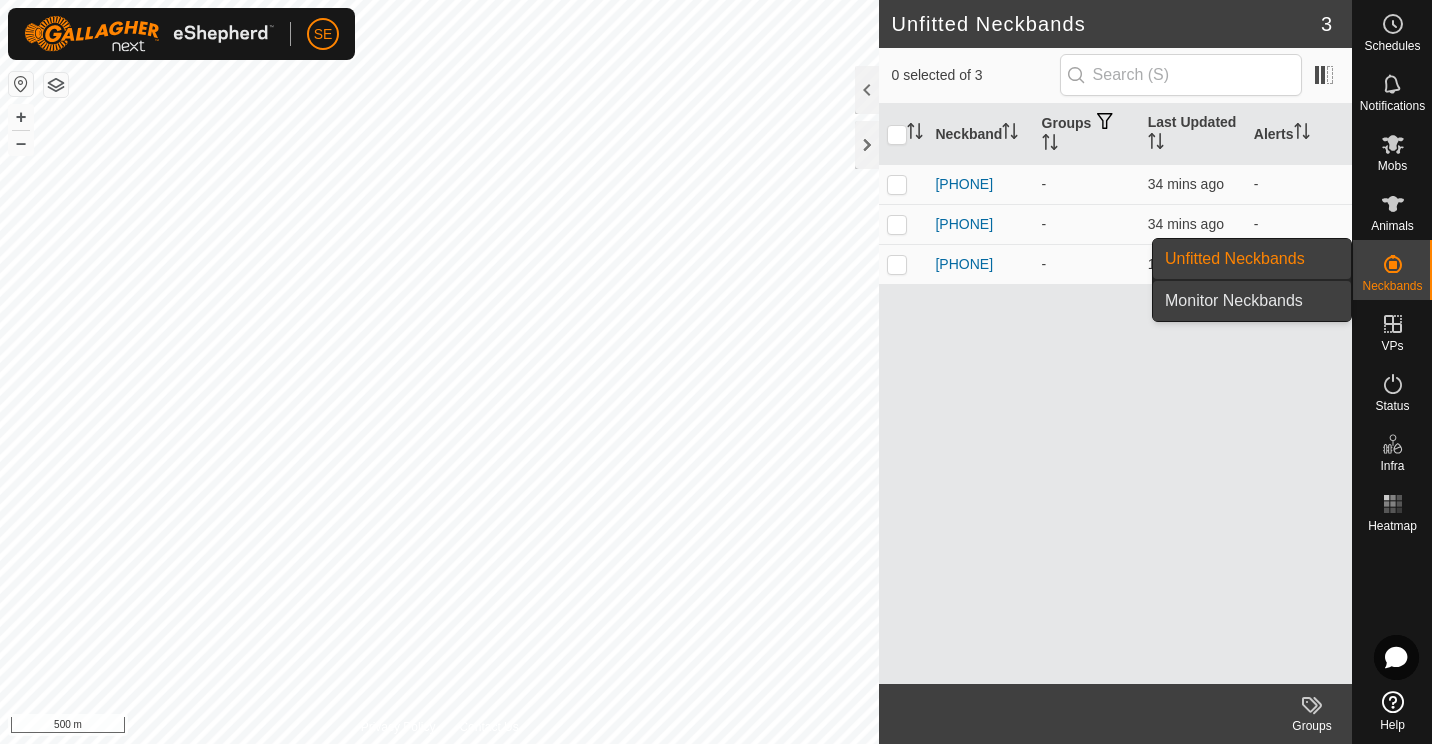 click on "Monitor Neckbands" at bounding box center (1252, 301) 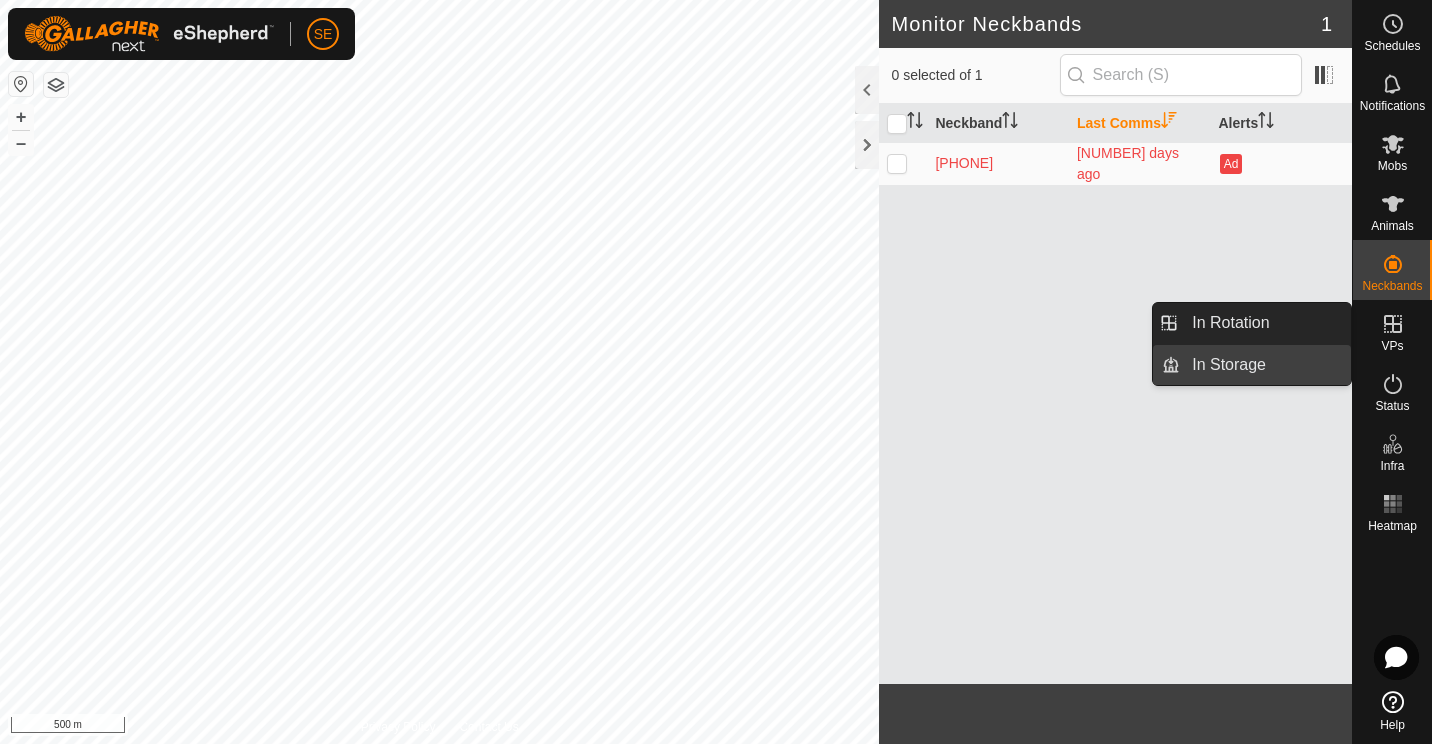 click on "In Storage" at bounding box center [1265, 365] 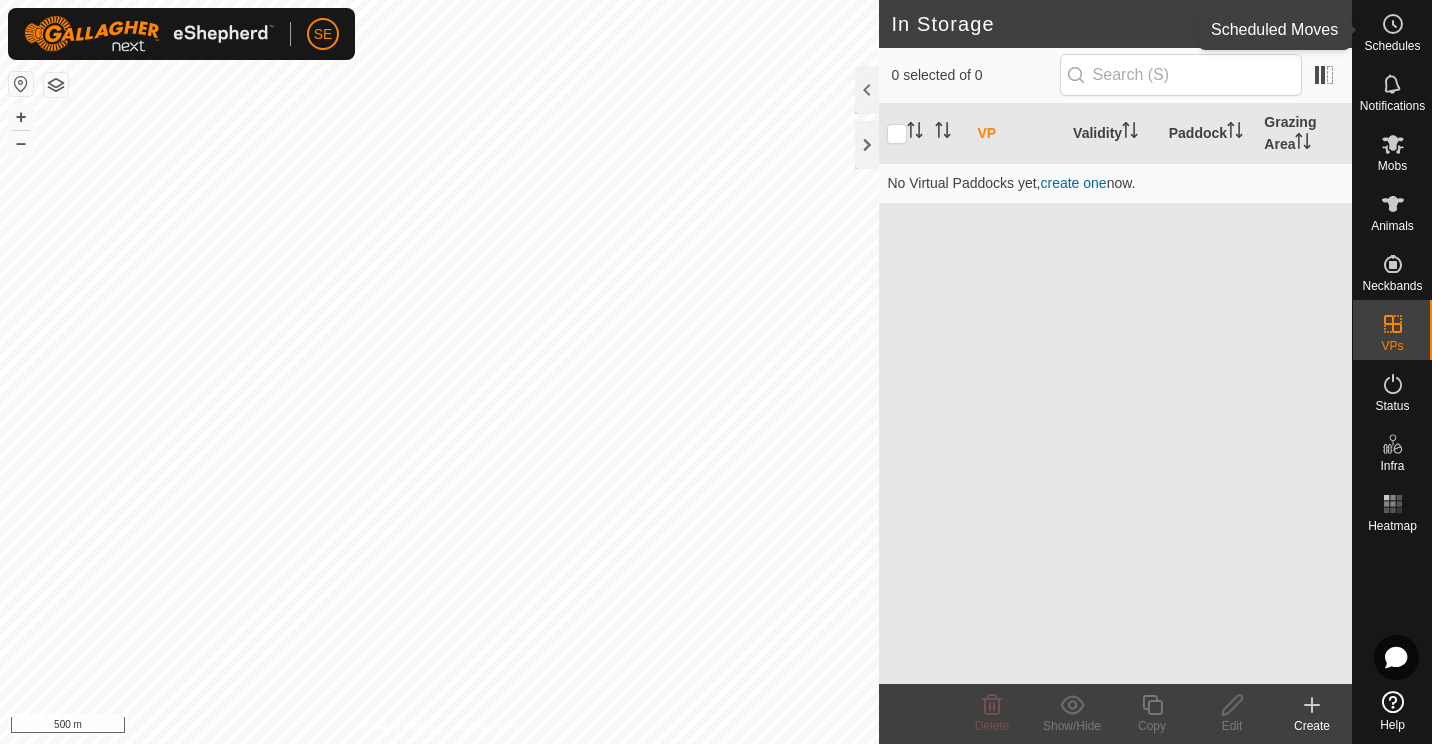 click 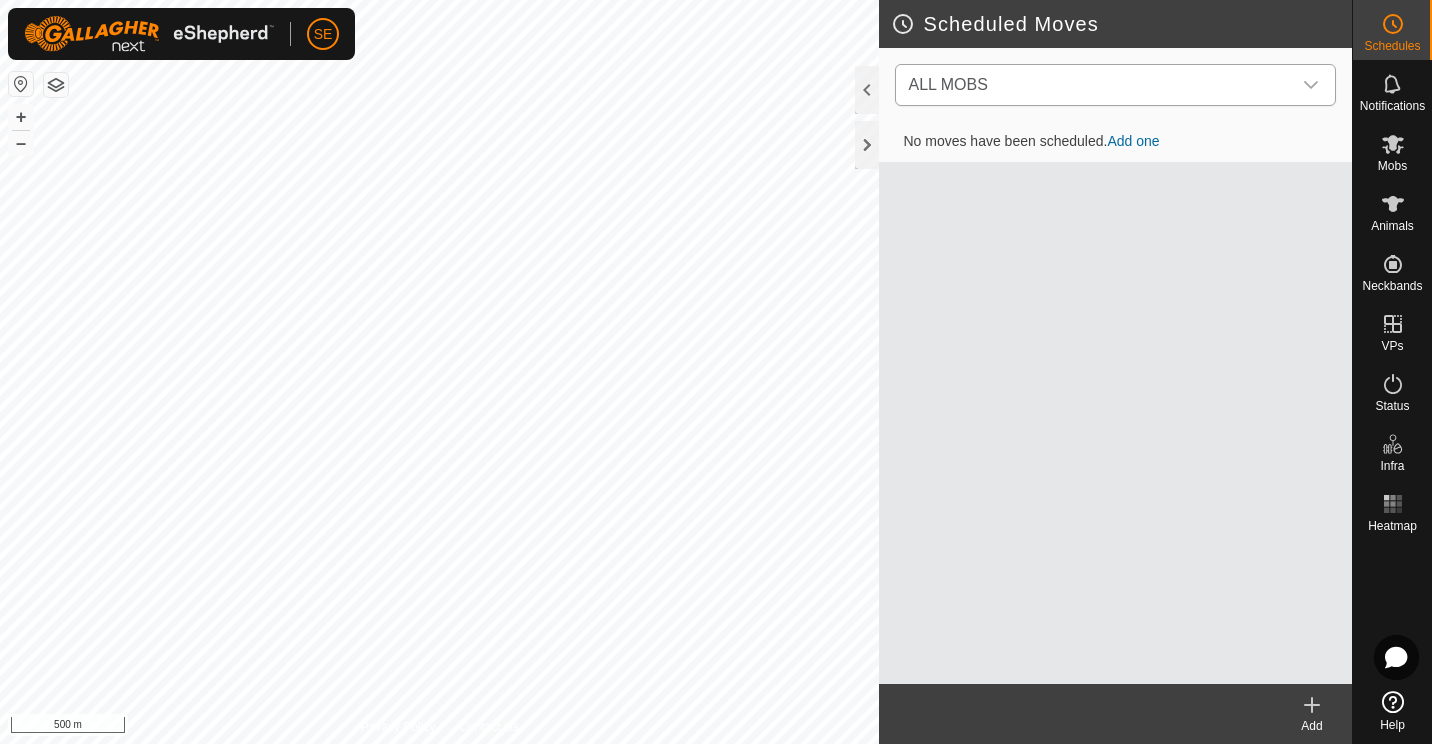 click 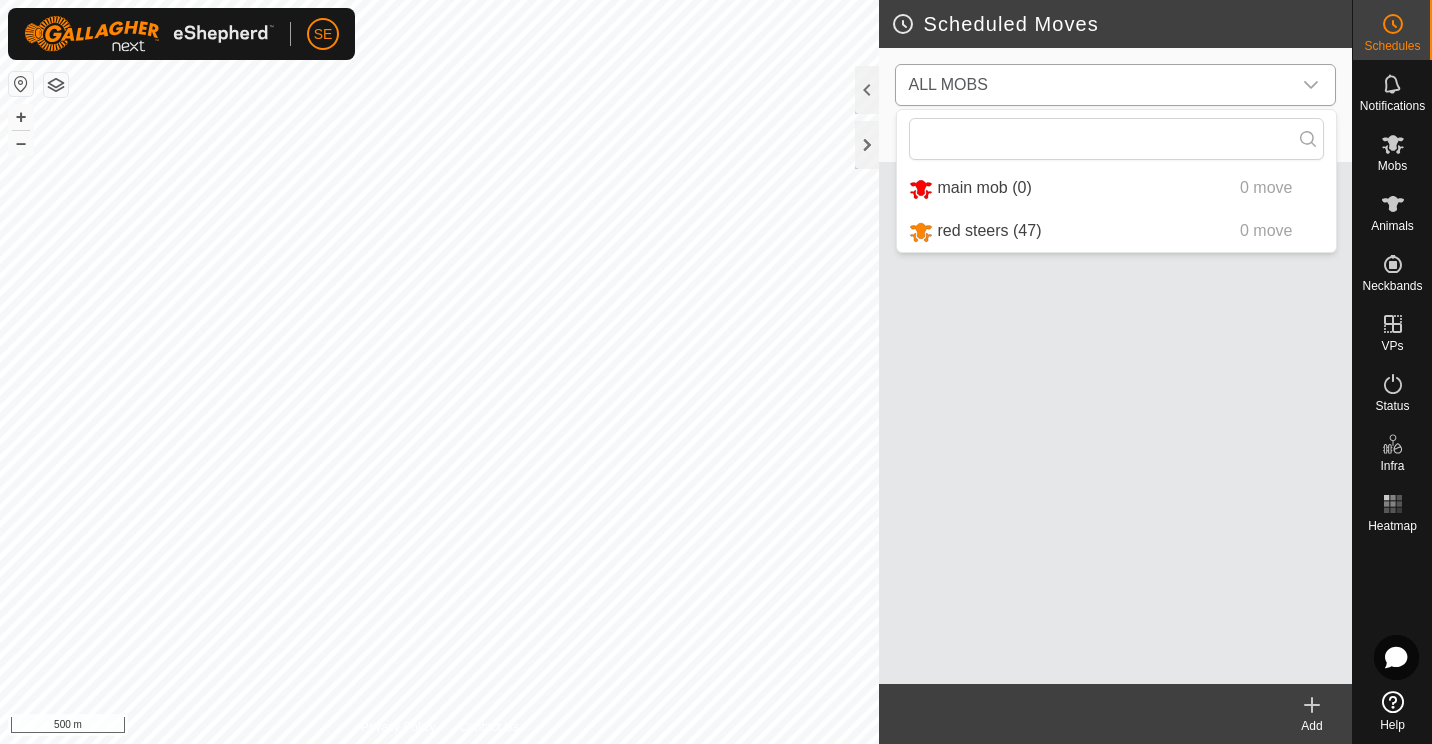 click on "red steers ([NUMBER]) 0 move" at bounding box center [1116, 231] 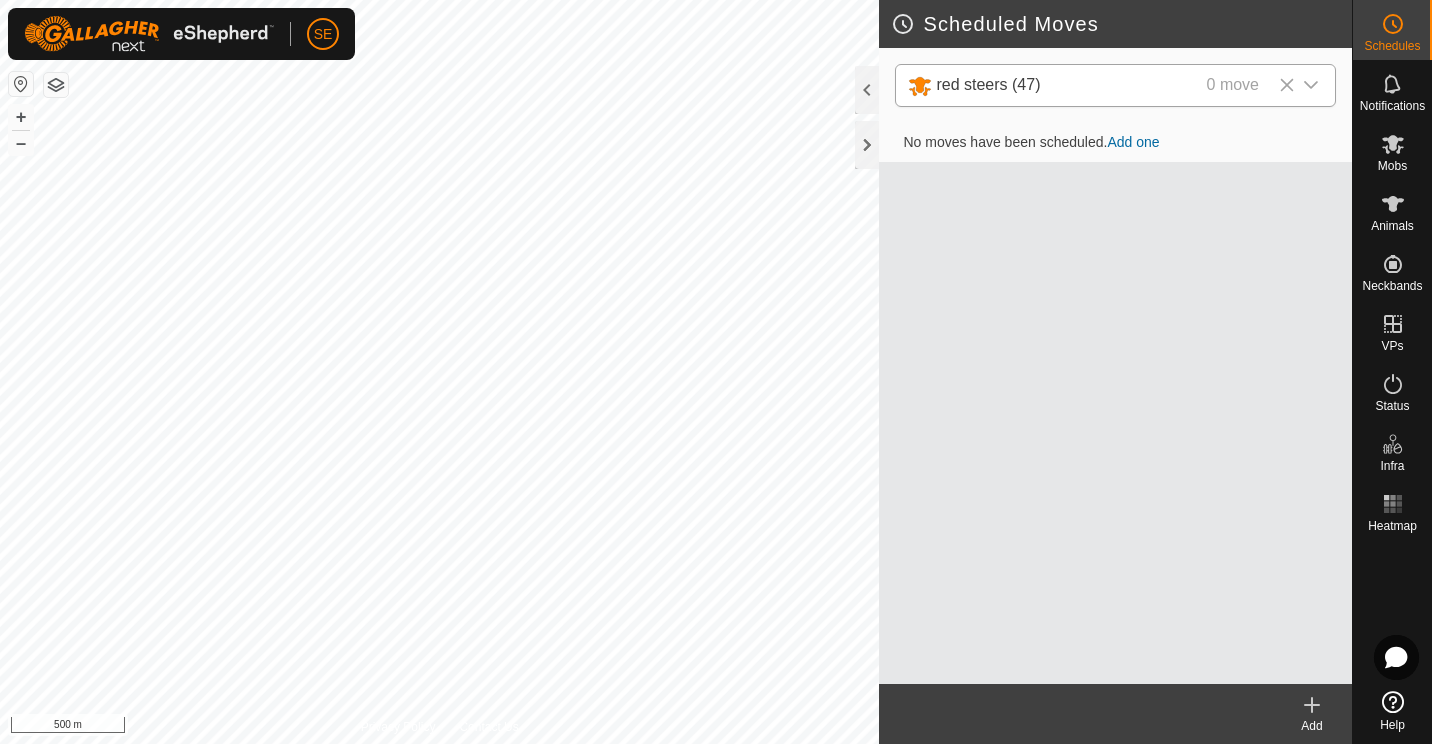 click at bounding box center (1311, 85) 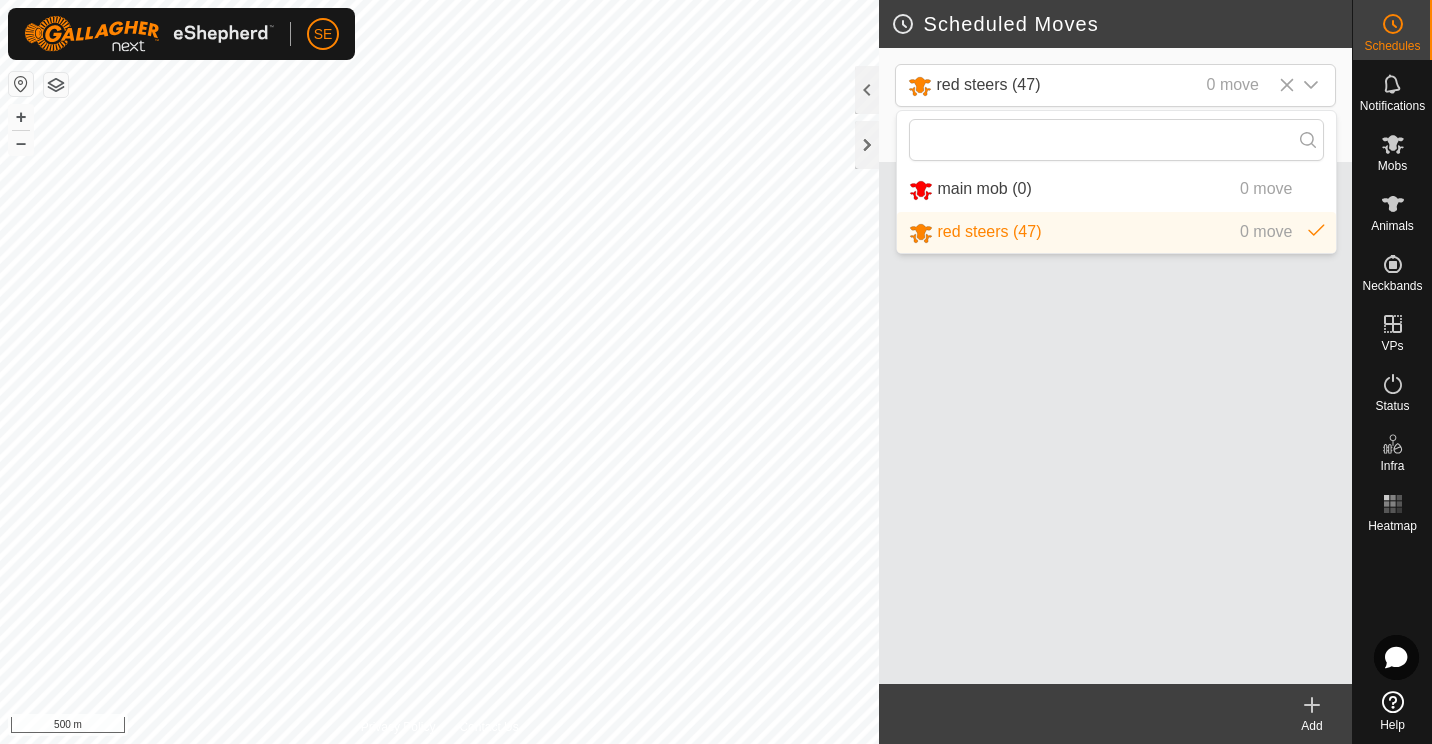 click on "red steers ([NUMBER]) 0 move" at bounding box center [1116, 232] 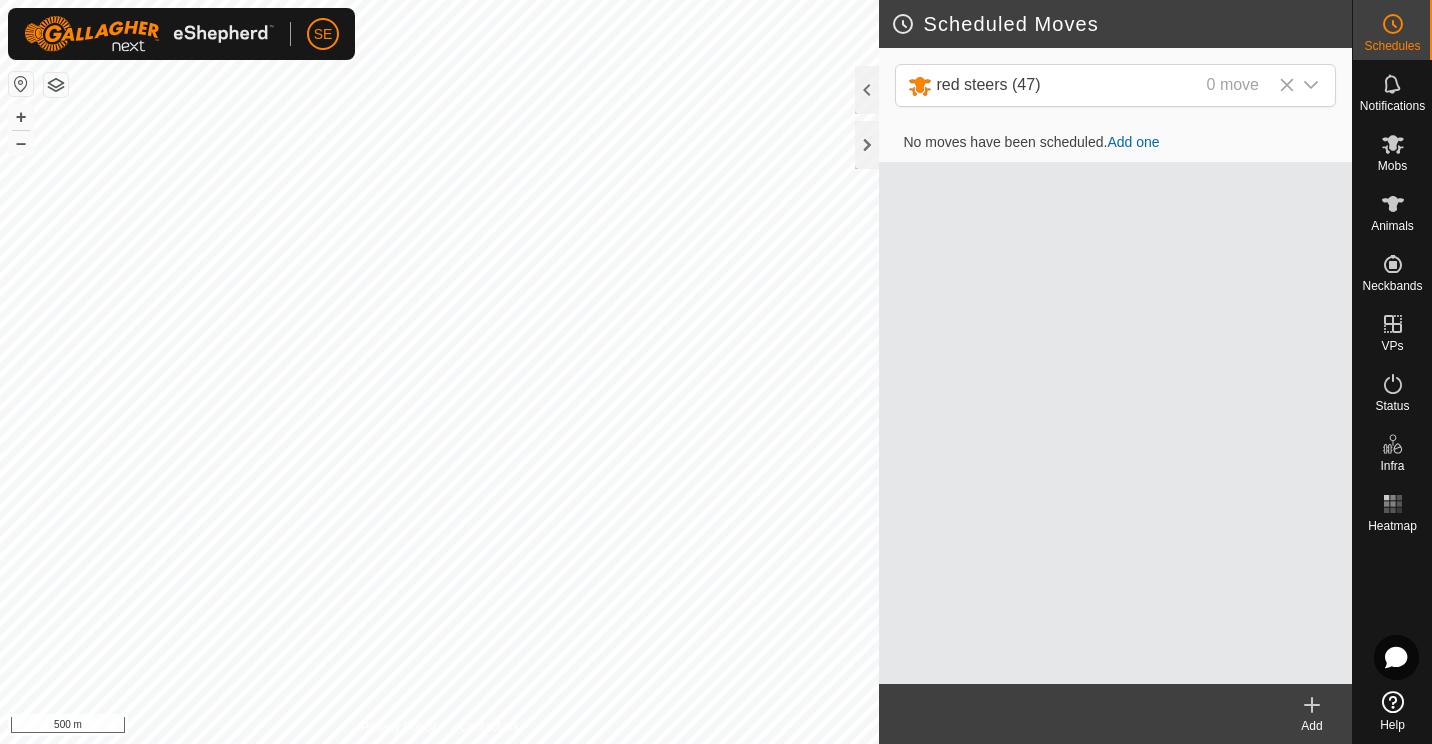 click 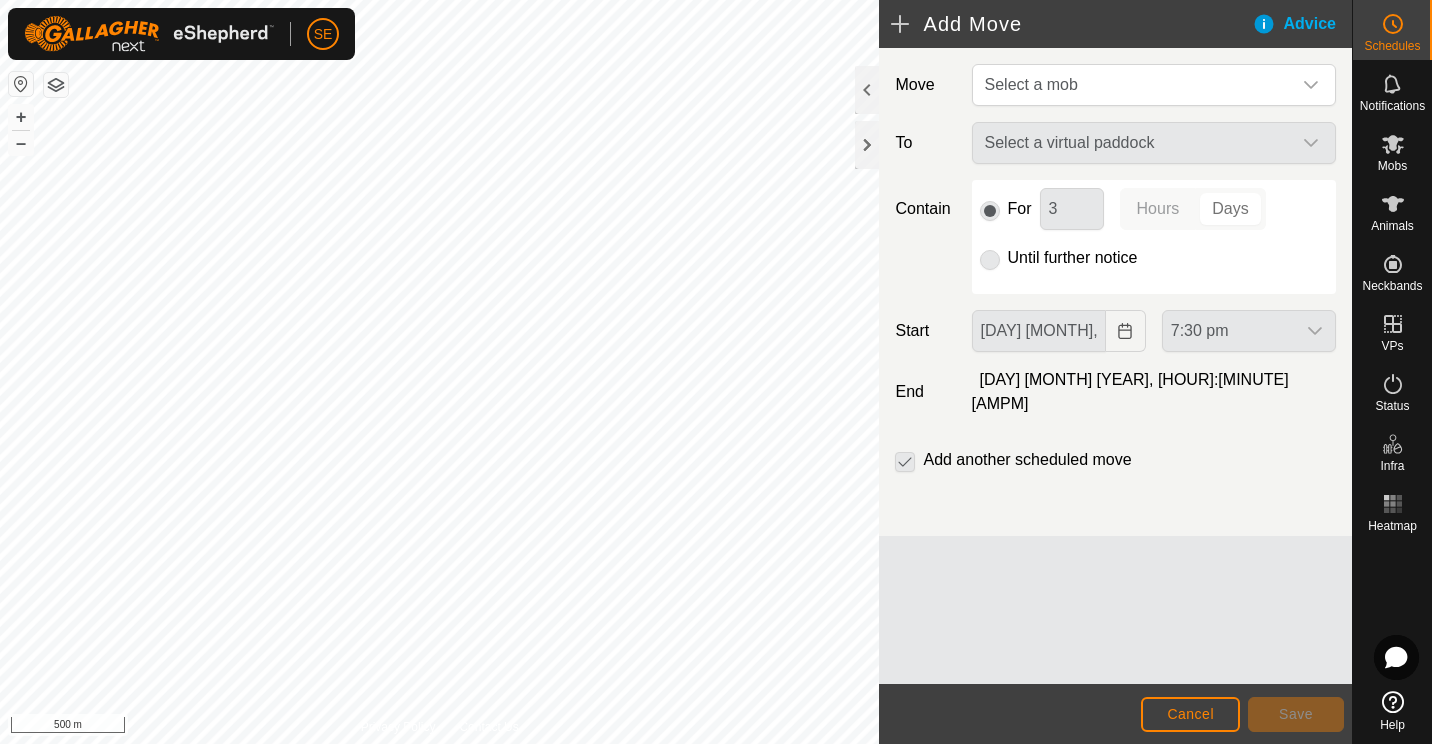 click on "Select a virtual paddock" 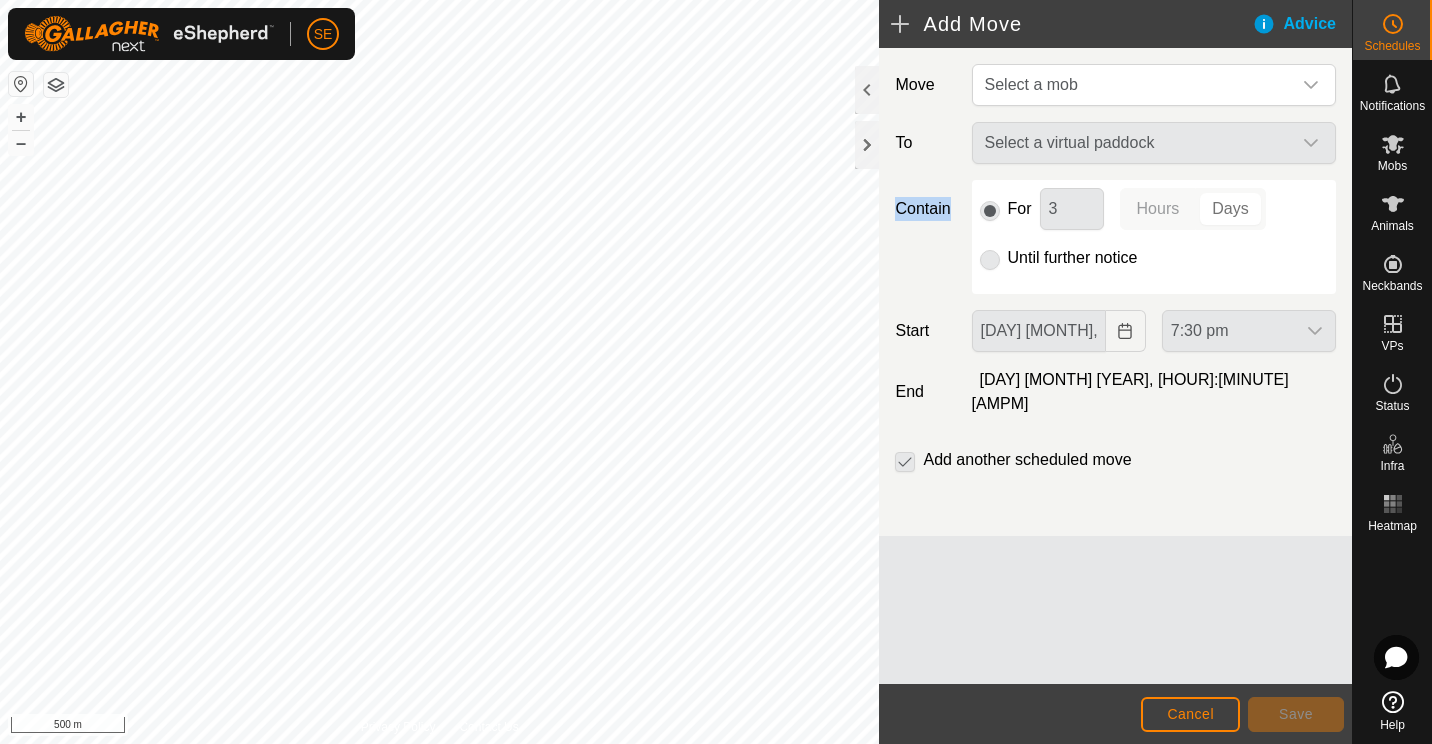 click on "Select a virtual paddock" 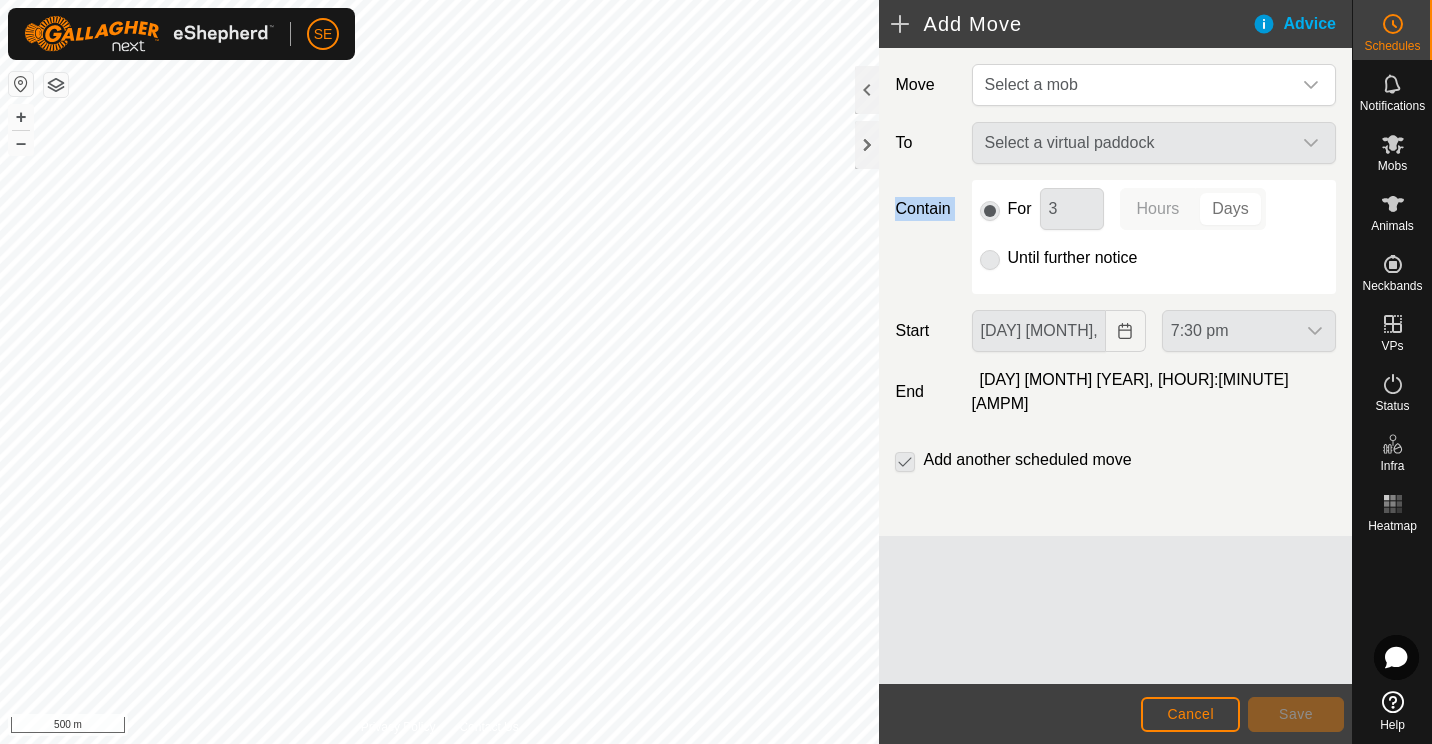 click on "Select a virtual paddock" 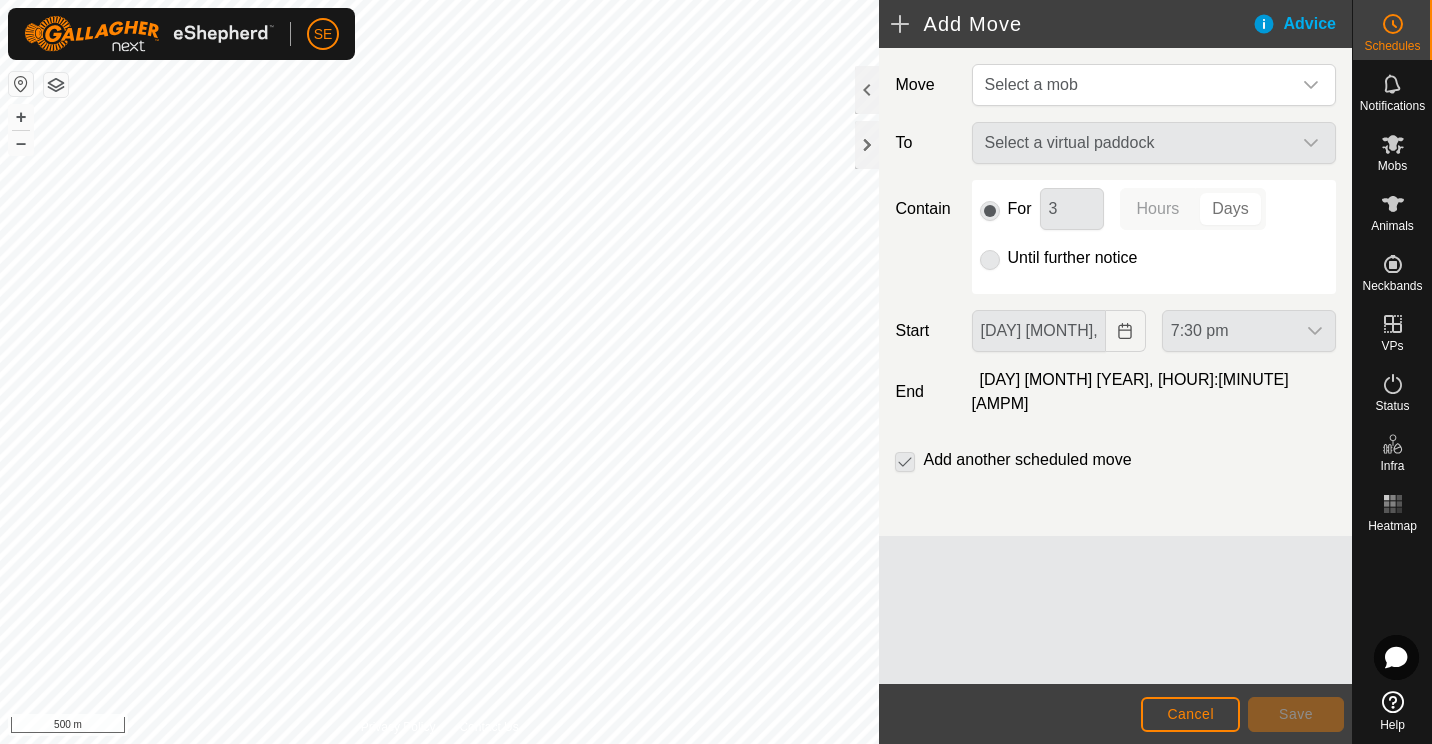 click on "Select a virtual paddock" 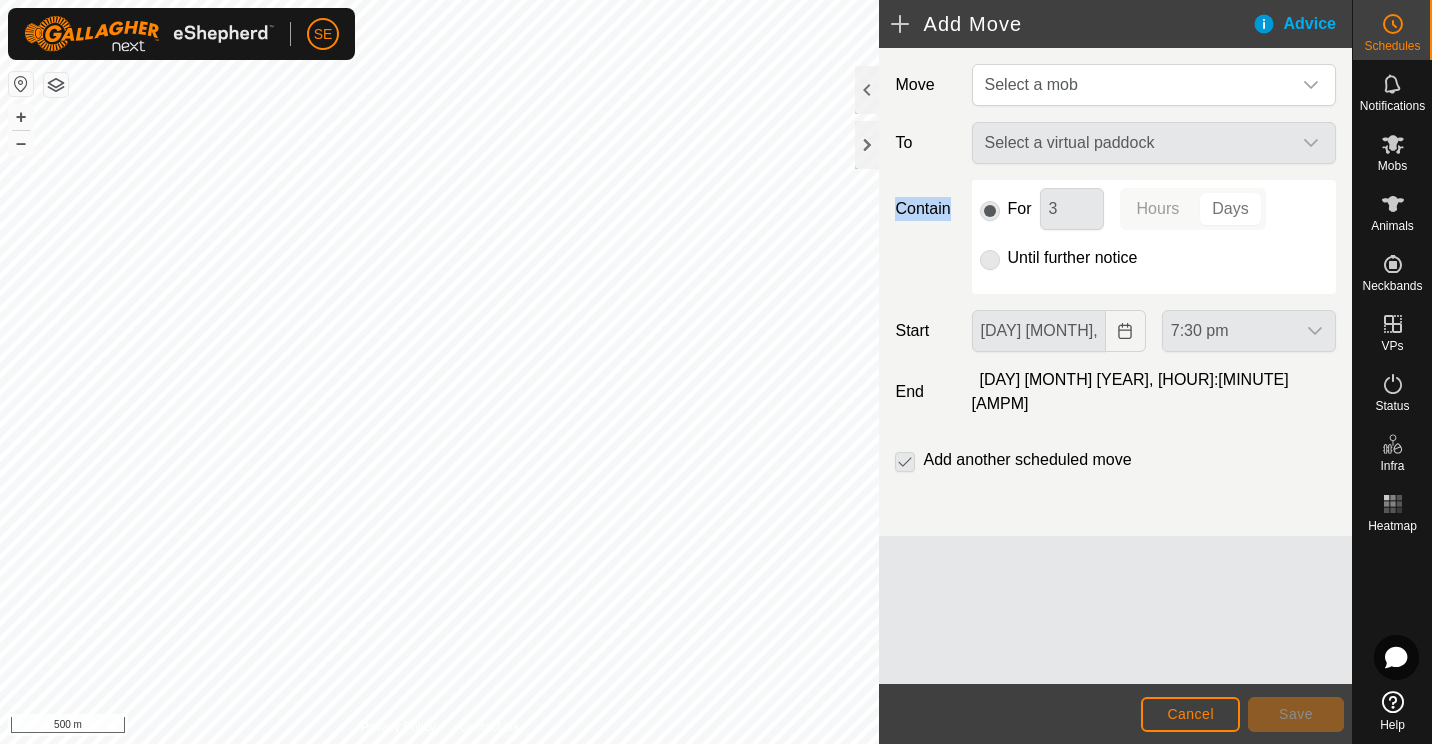 click on "Select a virtual paddock" 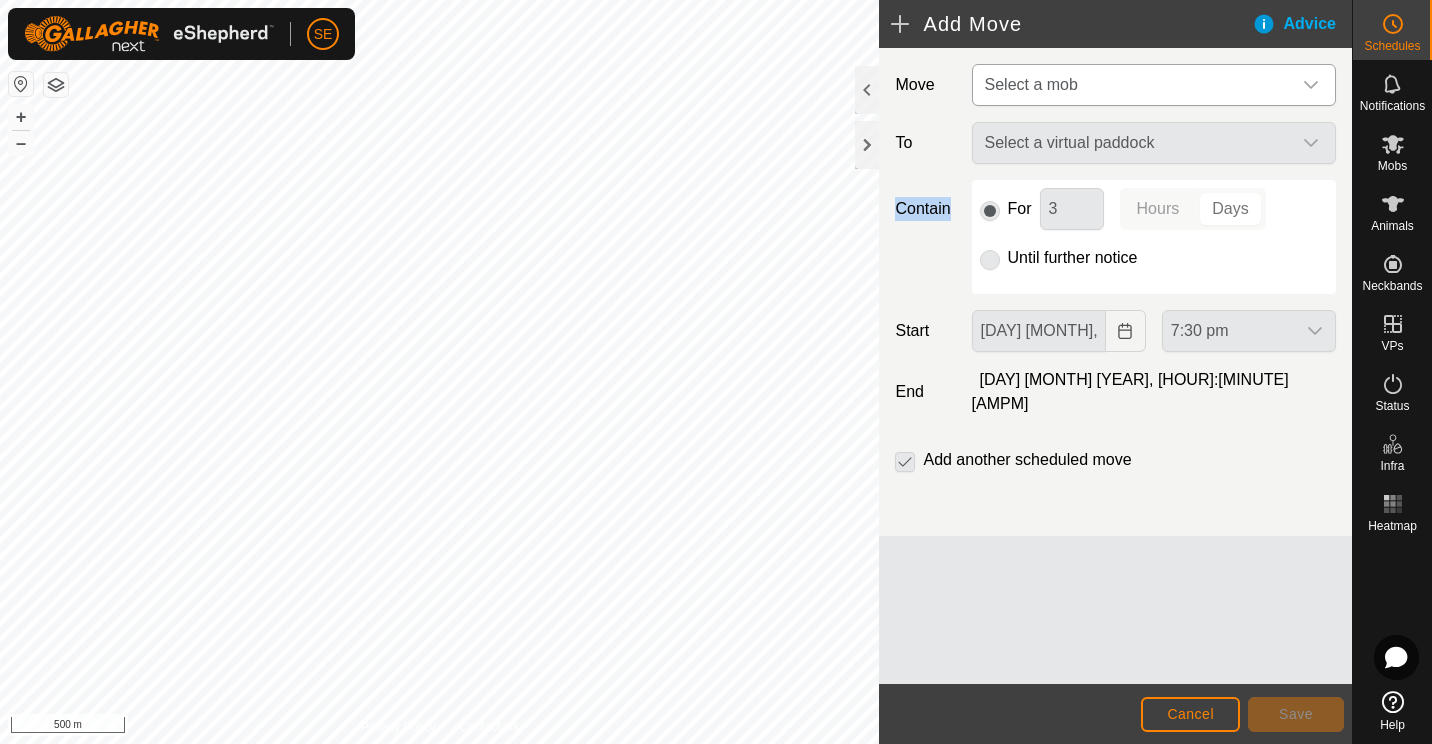 drag, startPoint x: 1311, startPoint y: 142, endPoint x: 1308, endPoint y: 84, distance: 58.077534 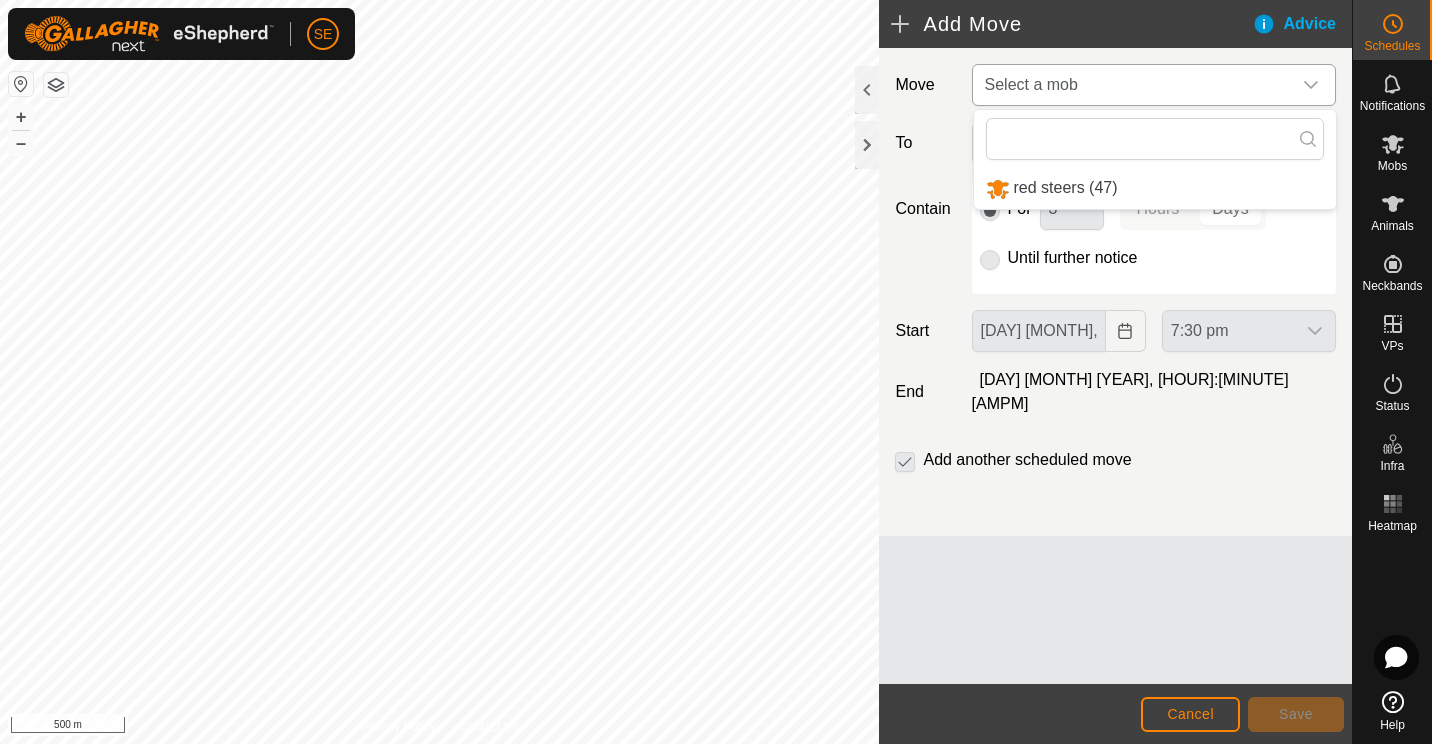 click on "red steers (47)" at bounding box center [1155, 188] 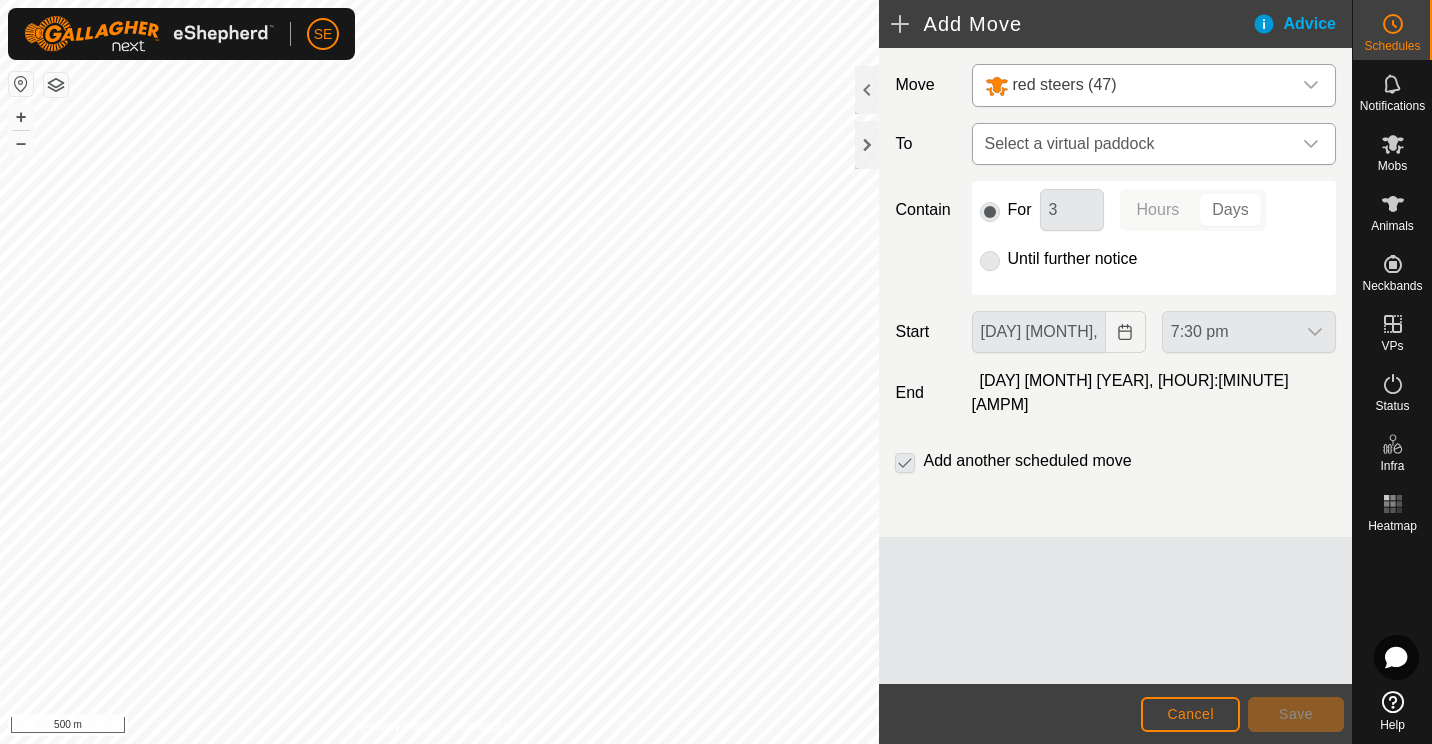 click 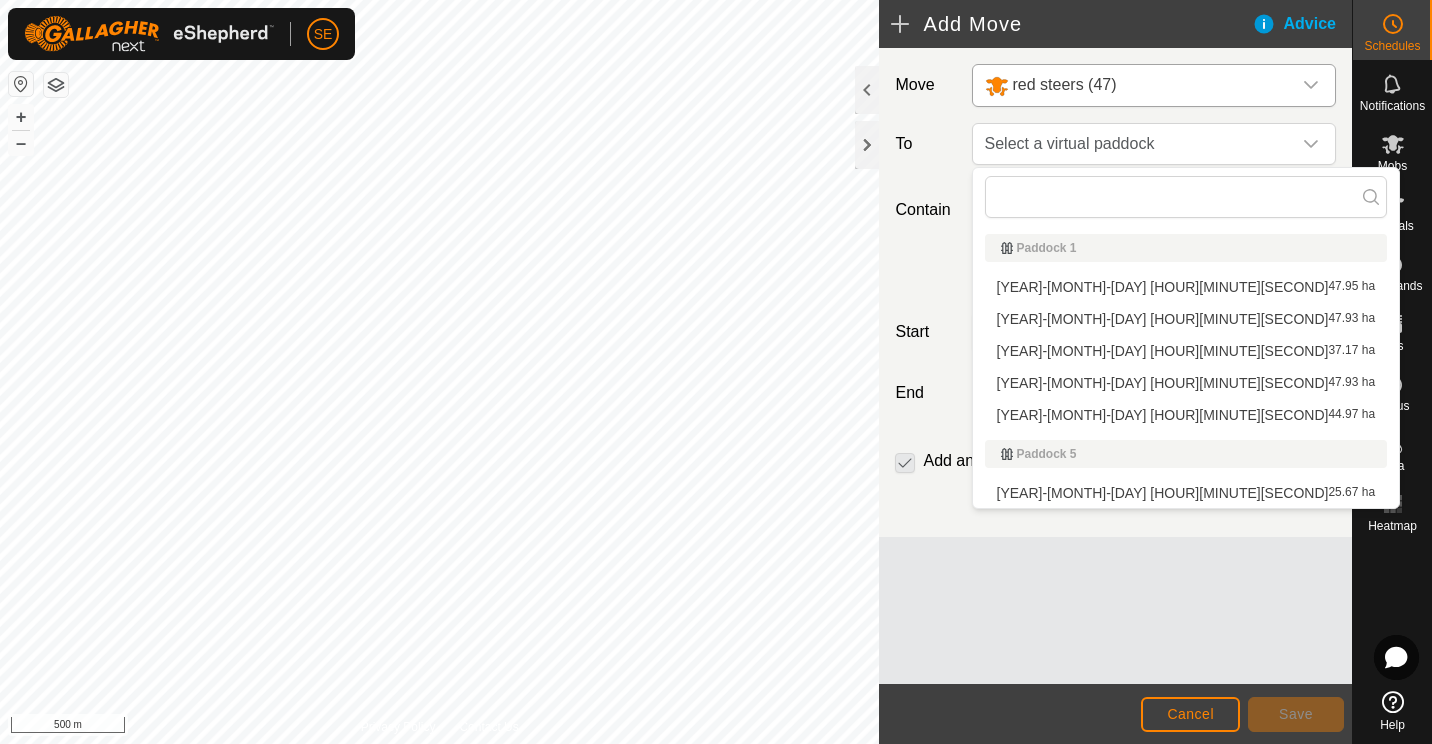 click on "[YEAR]-[MONTH]-[DAY] [HOUR][MINUTE][SECOND]  37.17 ha" at bounding box center [1186, 351] 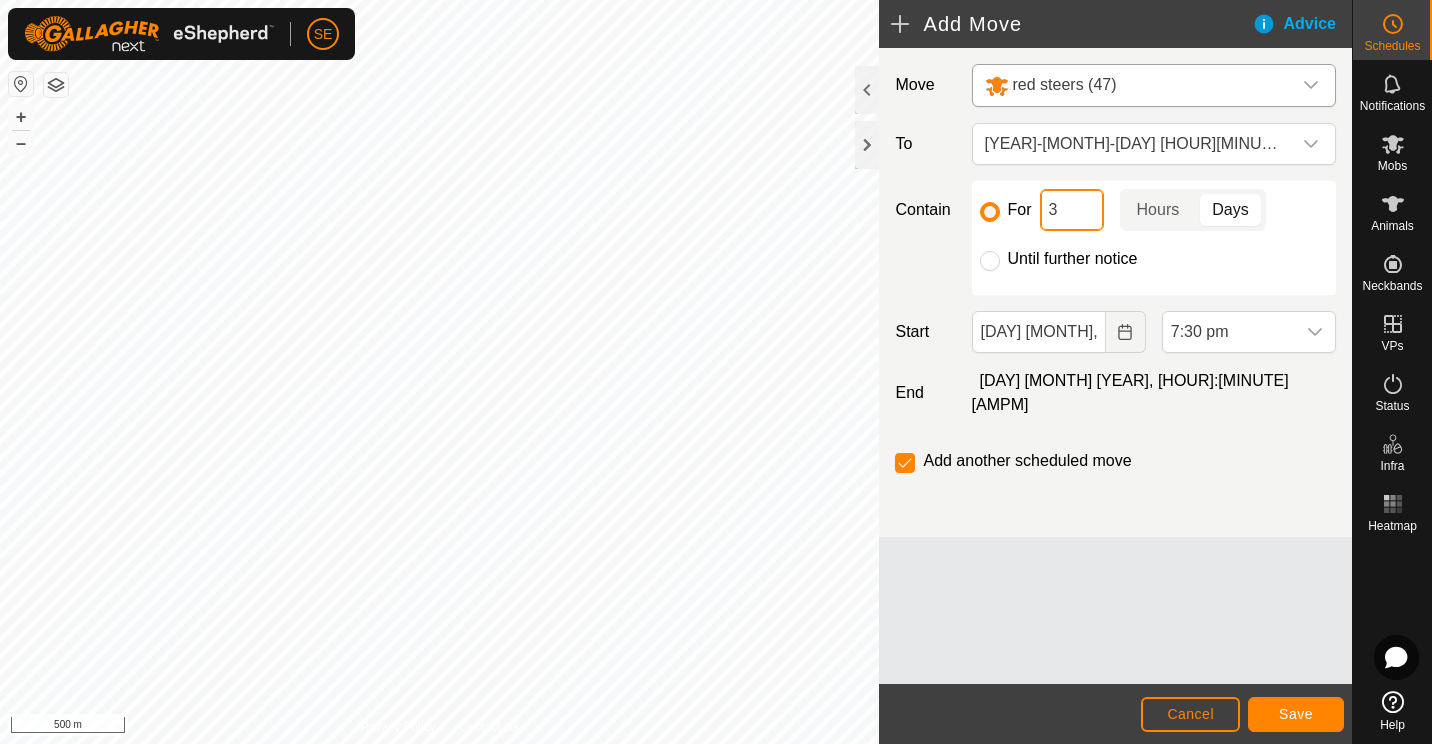 click on "3" 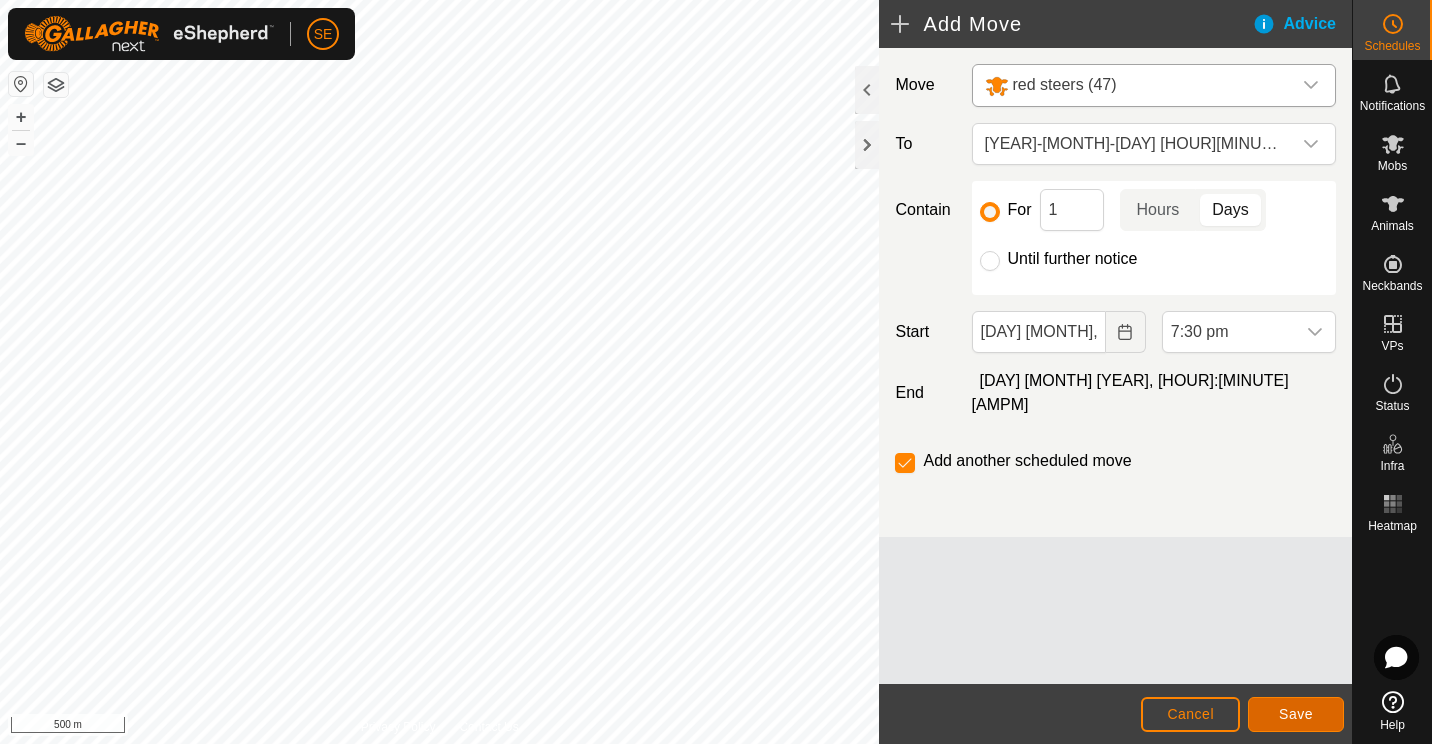 click on "Save" 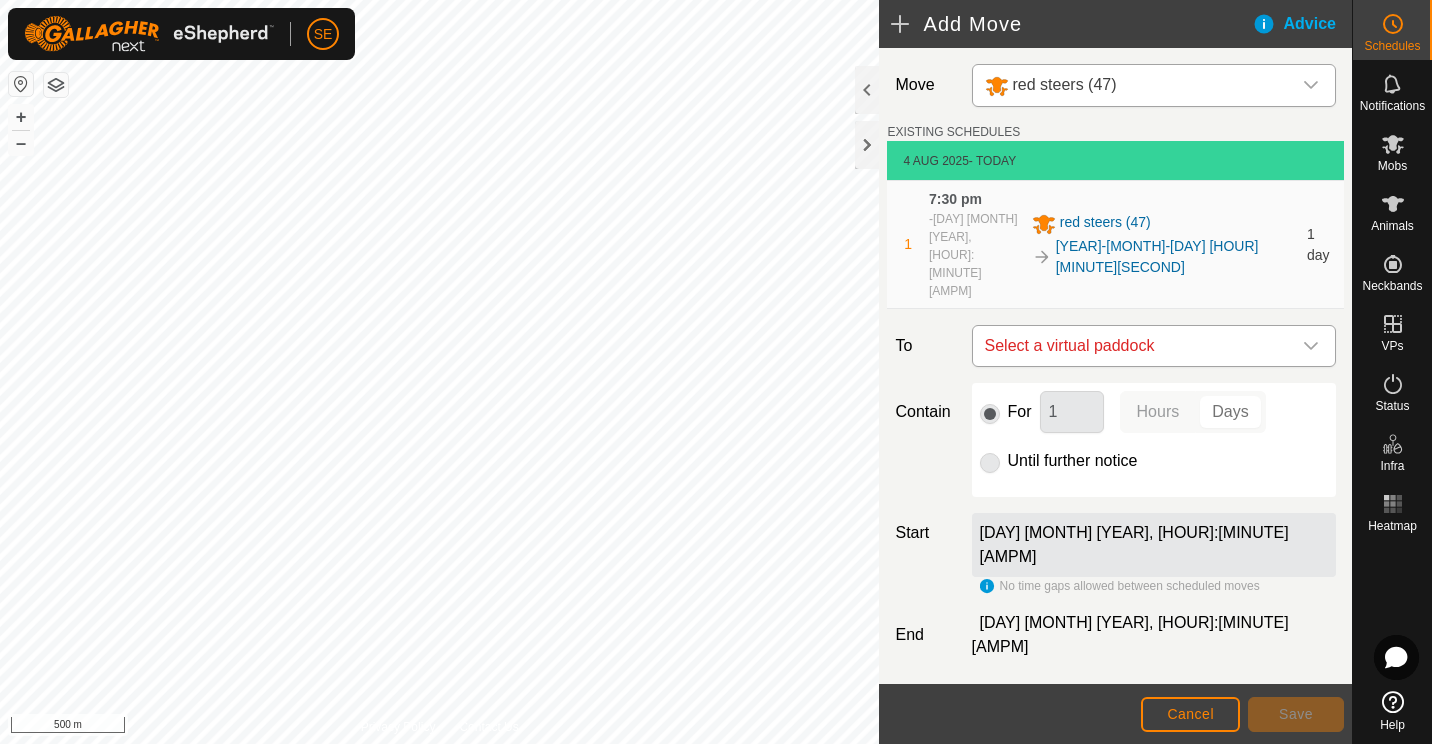 click 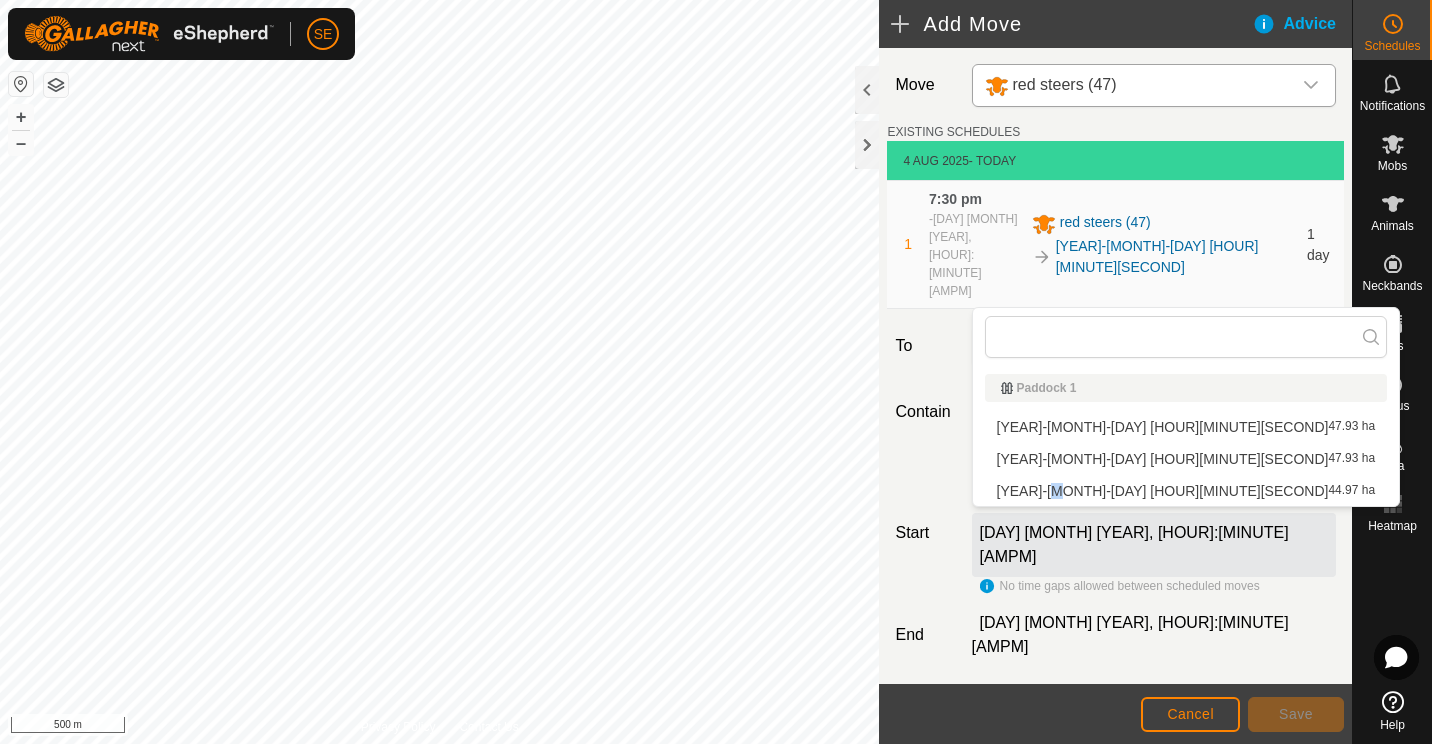 drag, startPoint x: 1082, startPoint y: 491, endPoint x: 1055, endPoint y: 489, distance: 27.073973 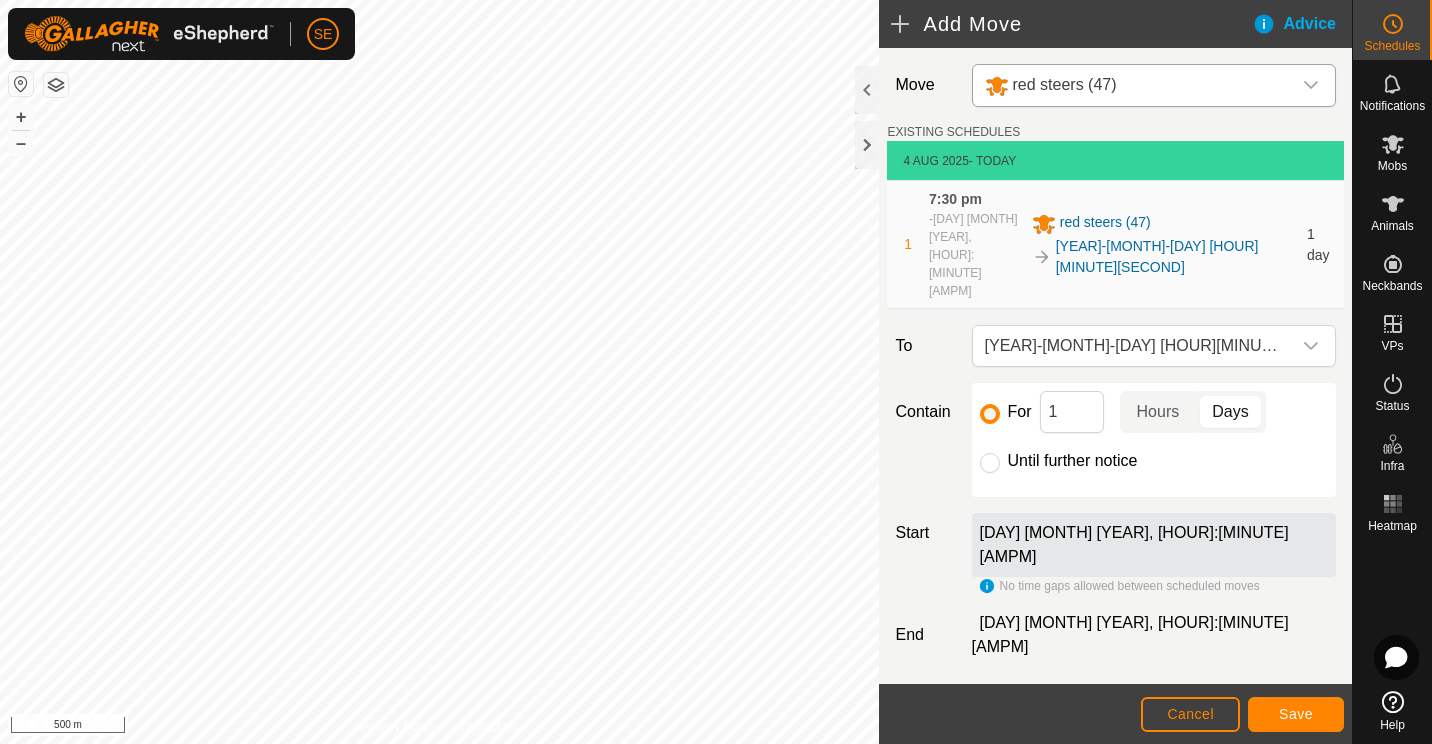 drag, startPoint x: 1055, startPoint y: 489, endPoint x: 1236, endPoint y: 523, distance: 184.16568 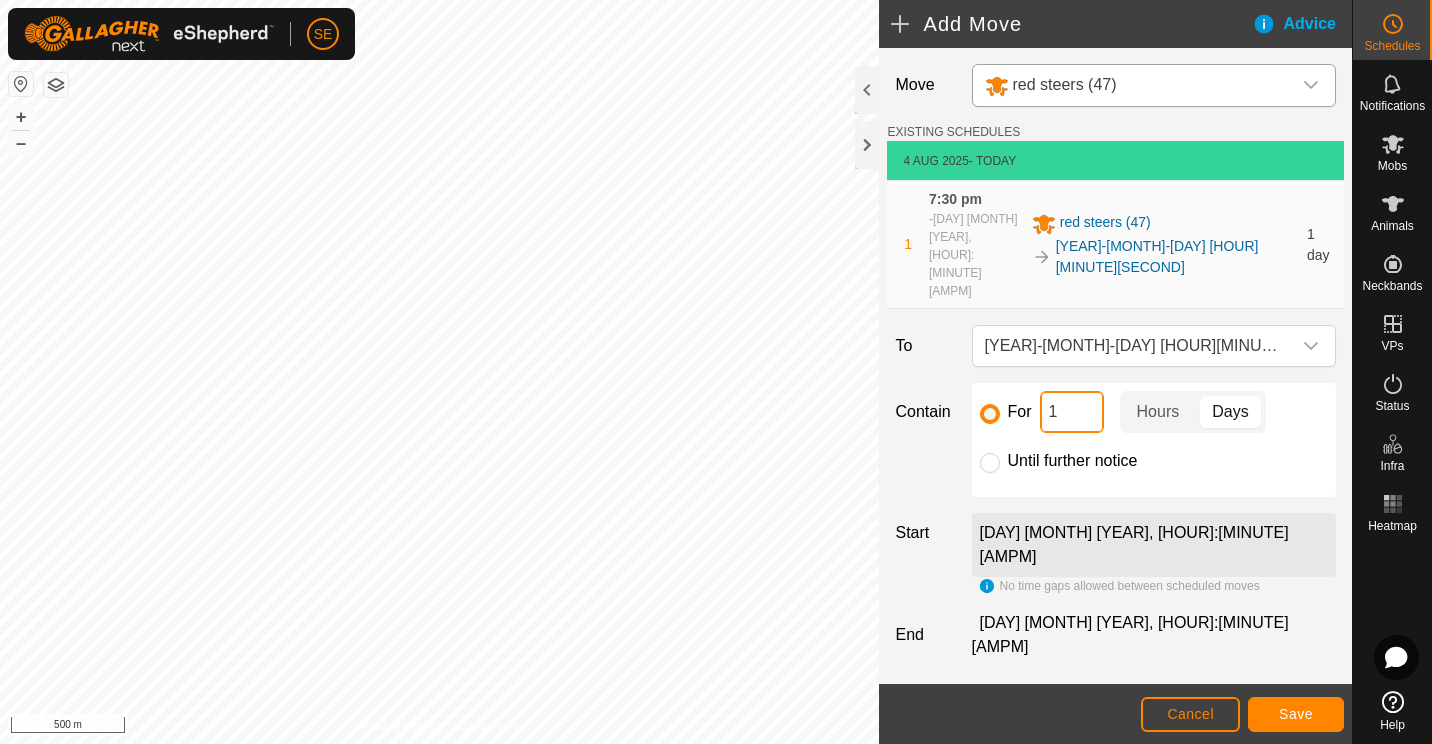 click on "1" 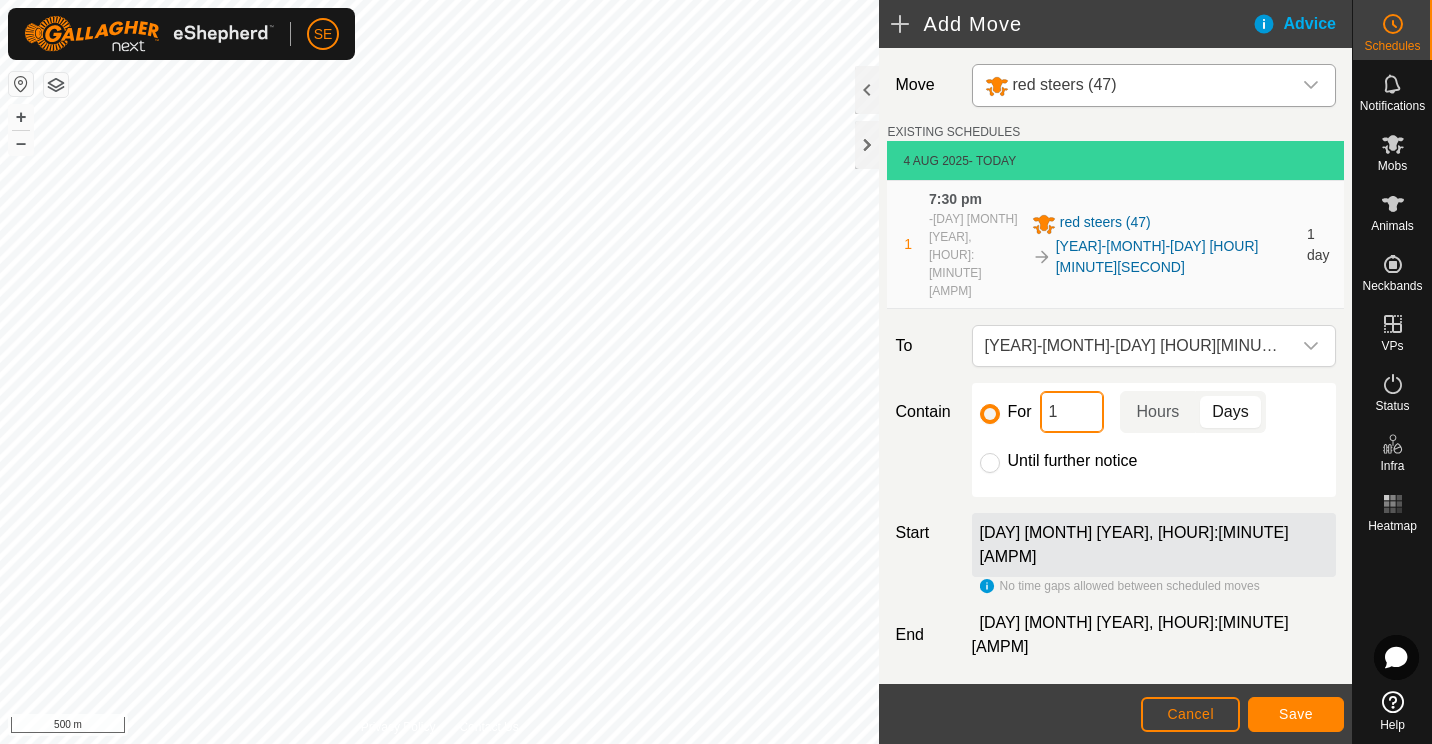 type on "3" 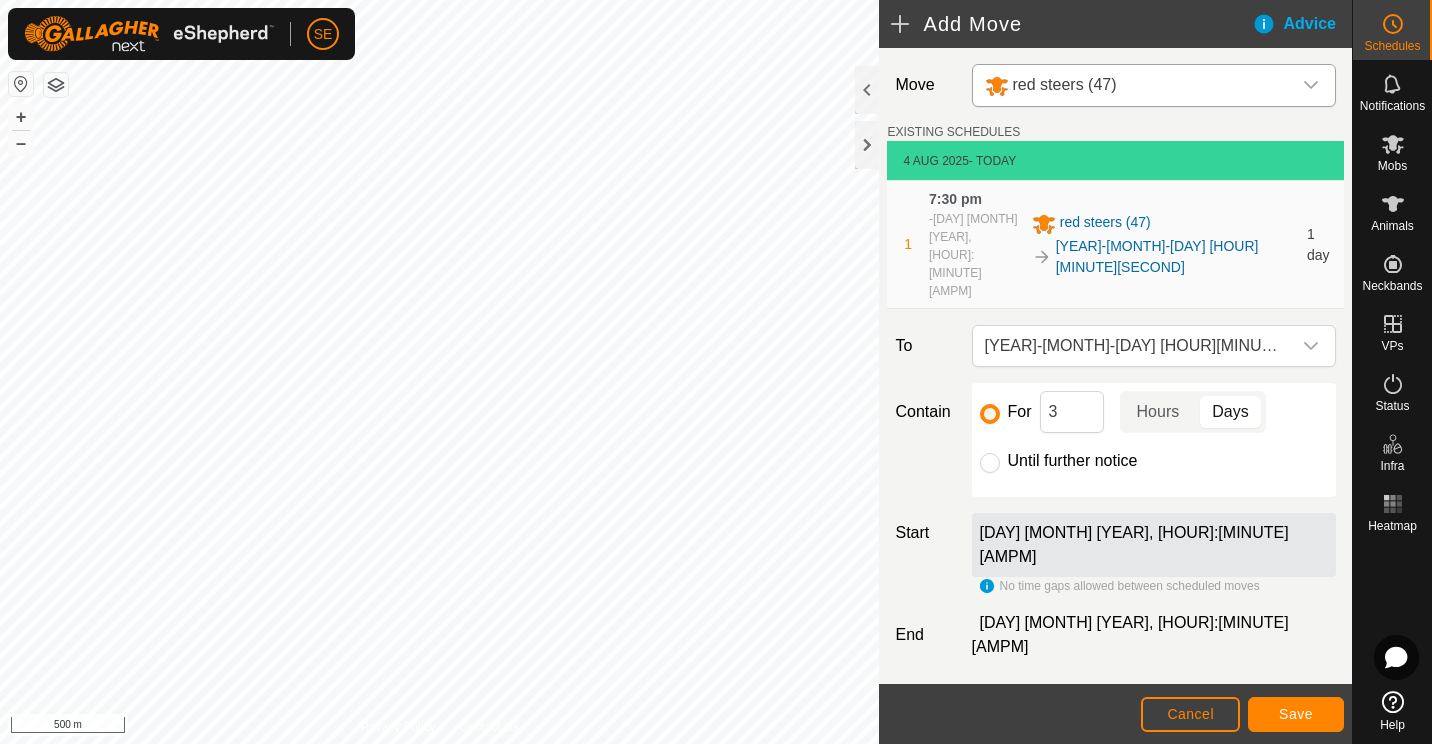 click at bounding box center (905, 705) 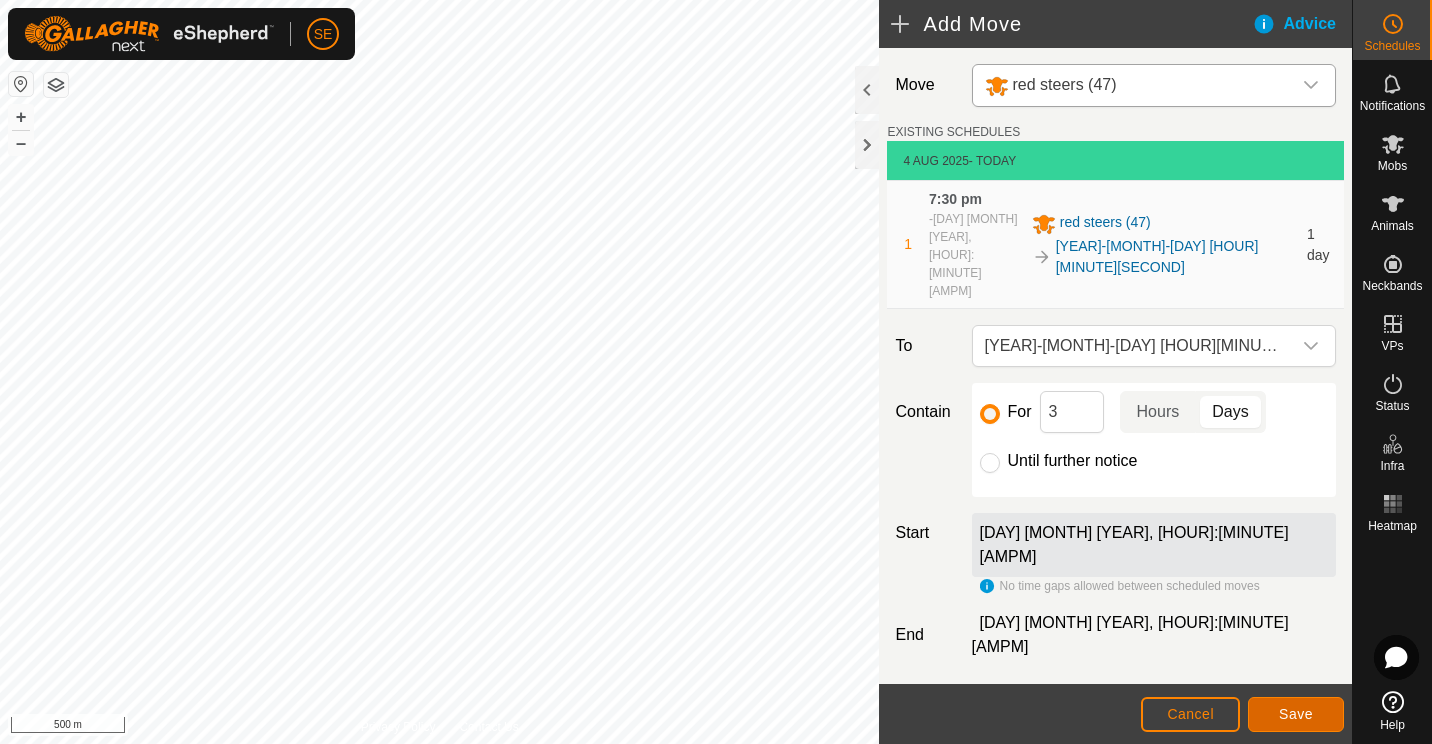 click on "Save" 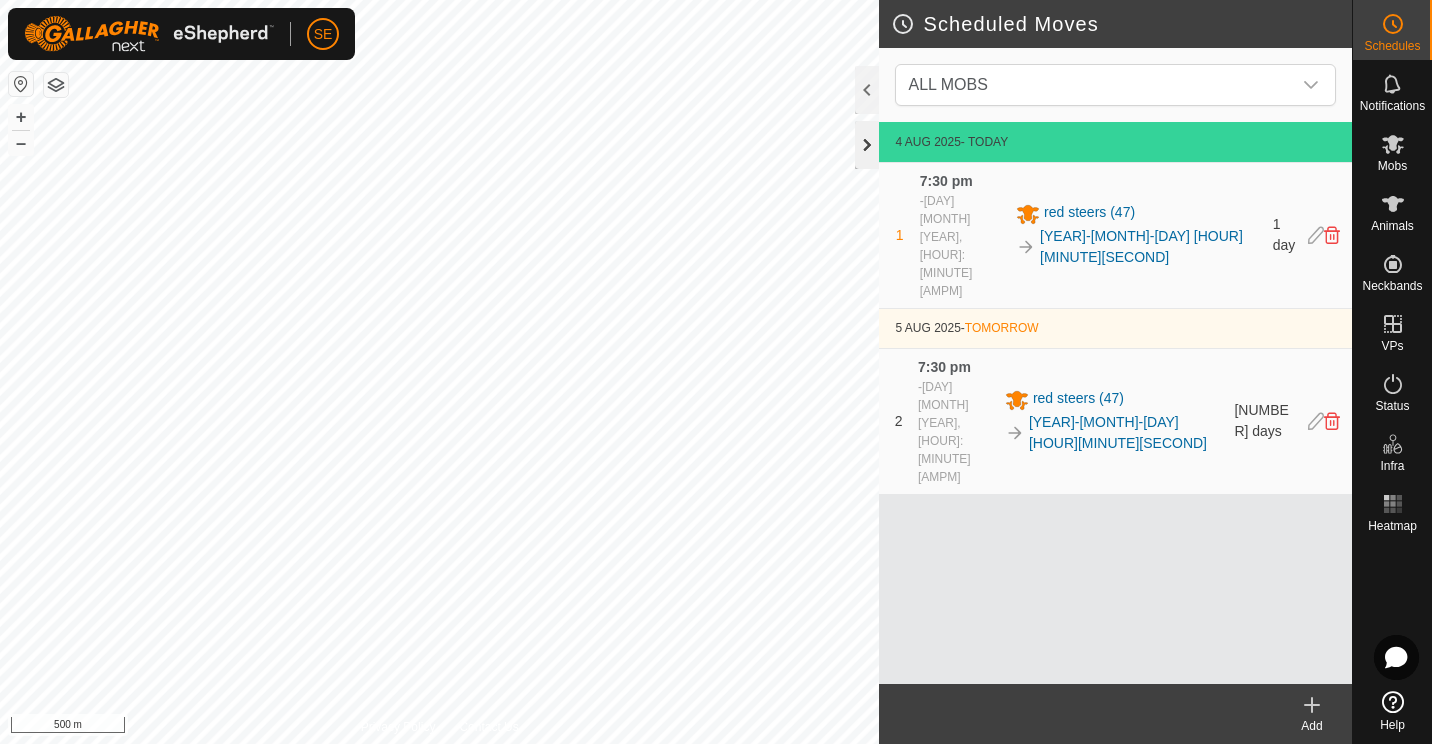 click 